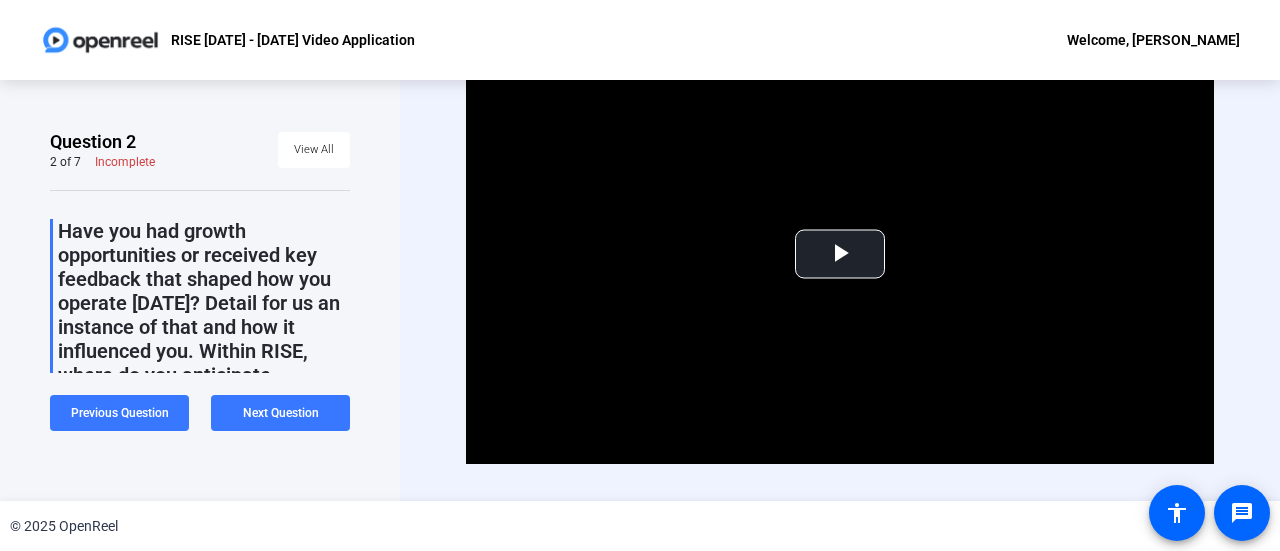scroll, scrollTop: 0, scrollLeft: 0, axis: both 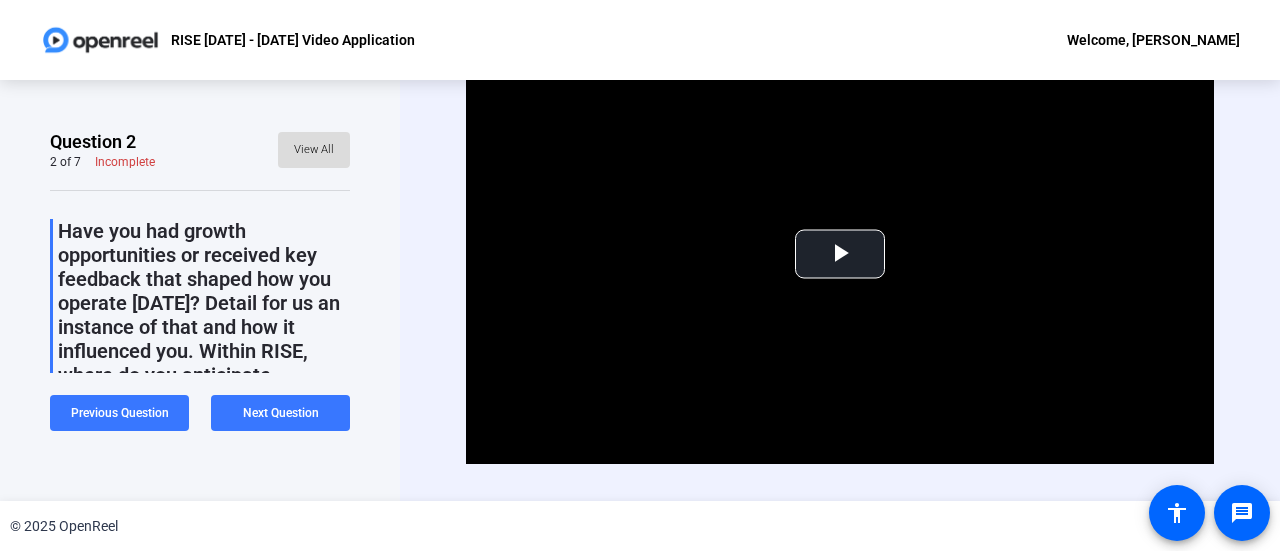 click on "View All" 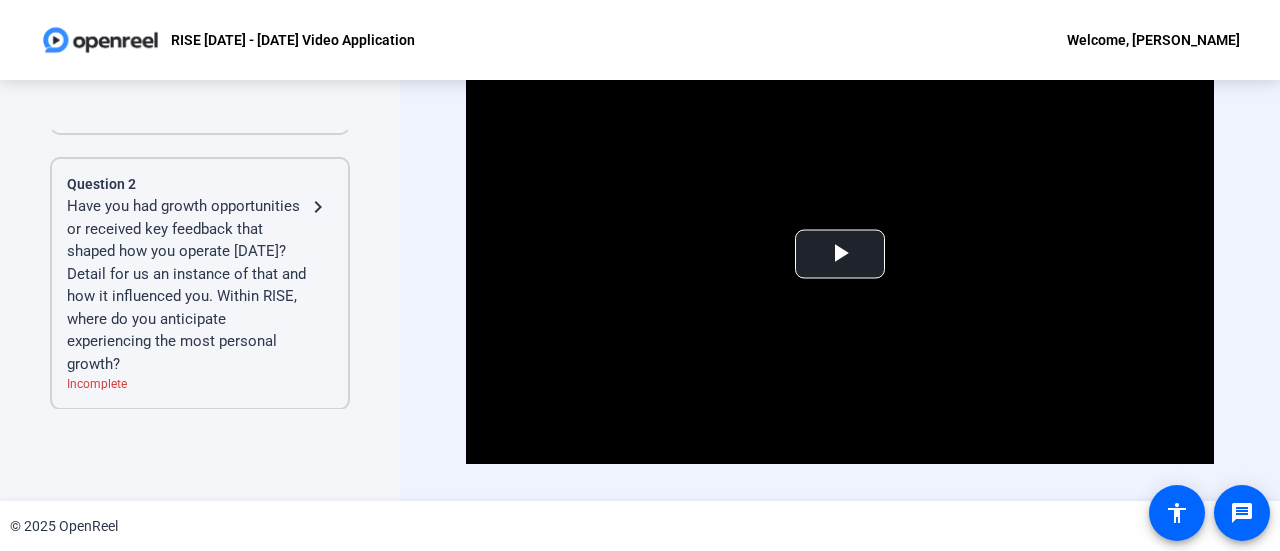 click on "Have you had growth opportunities or received key feedback that shaped how you operate today? Detail for us an instance of that and how it influenced you. Within RISE, where do you anticipate experiencing the most personal growth?" 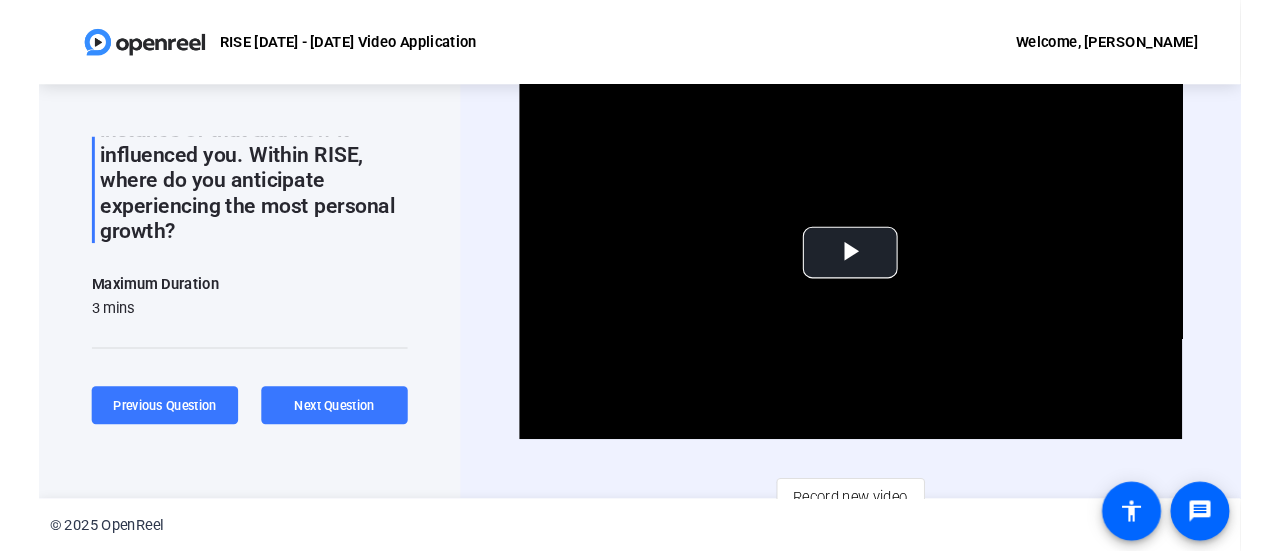 scroll, scrollTop: 0, scrollLeft: 0, axis: both 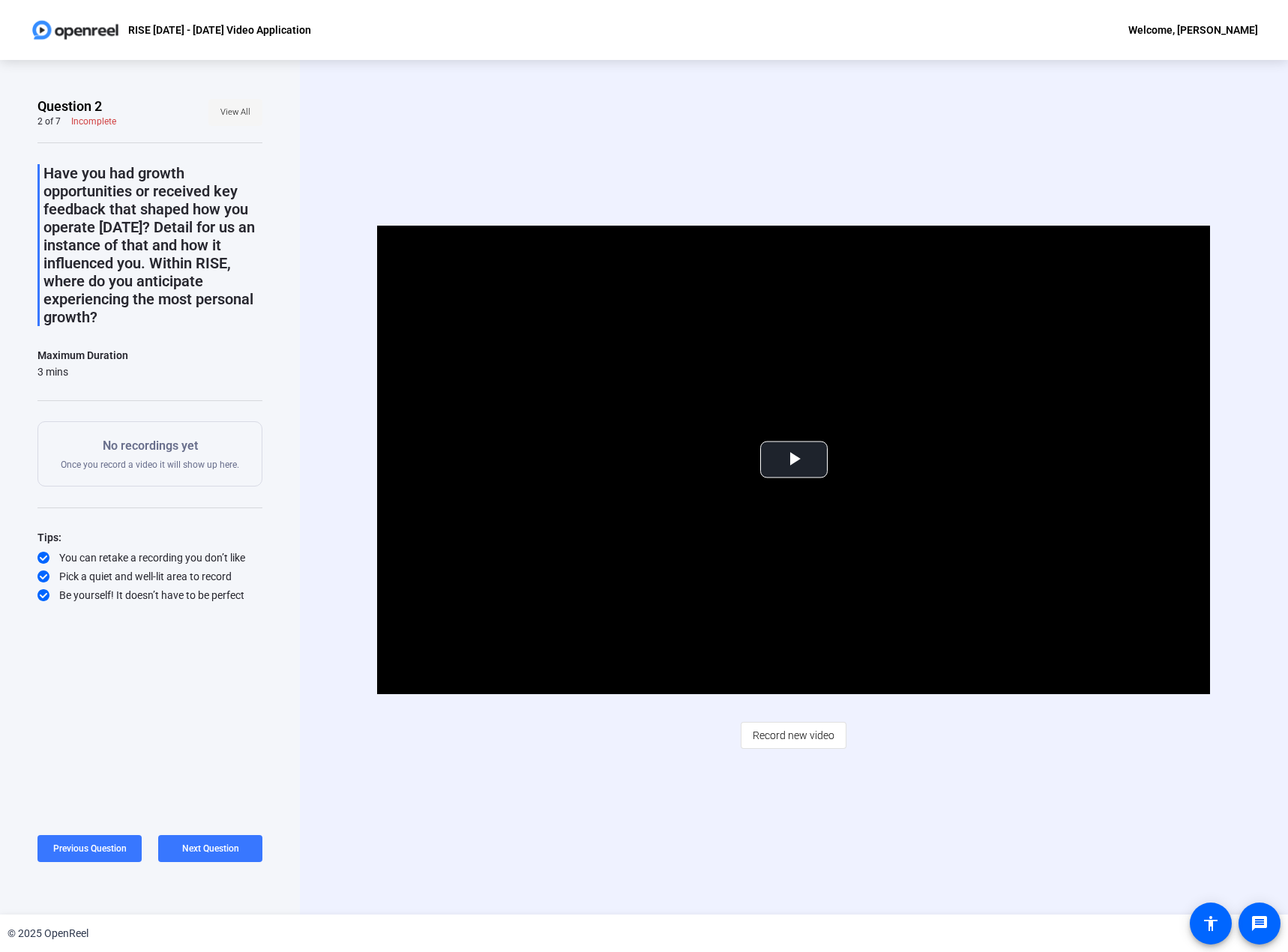 click on "View All" 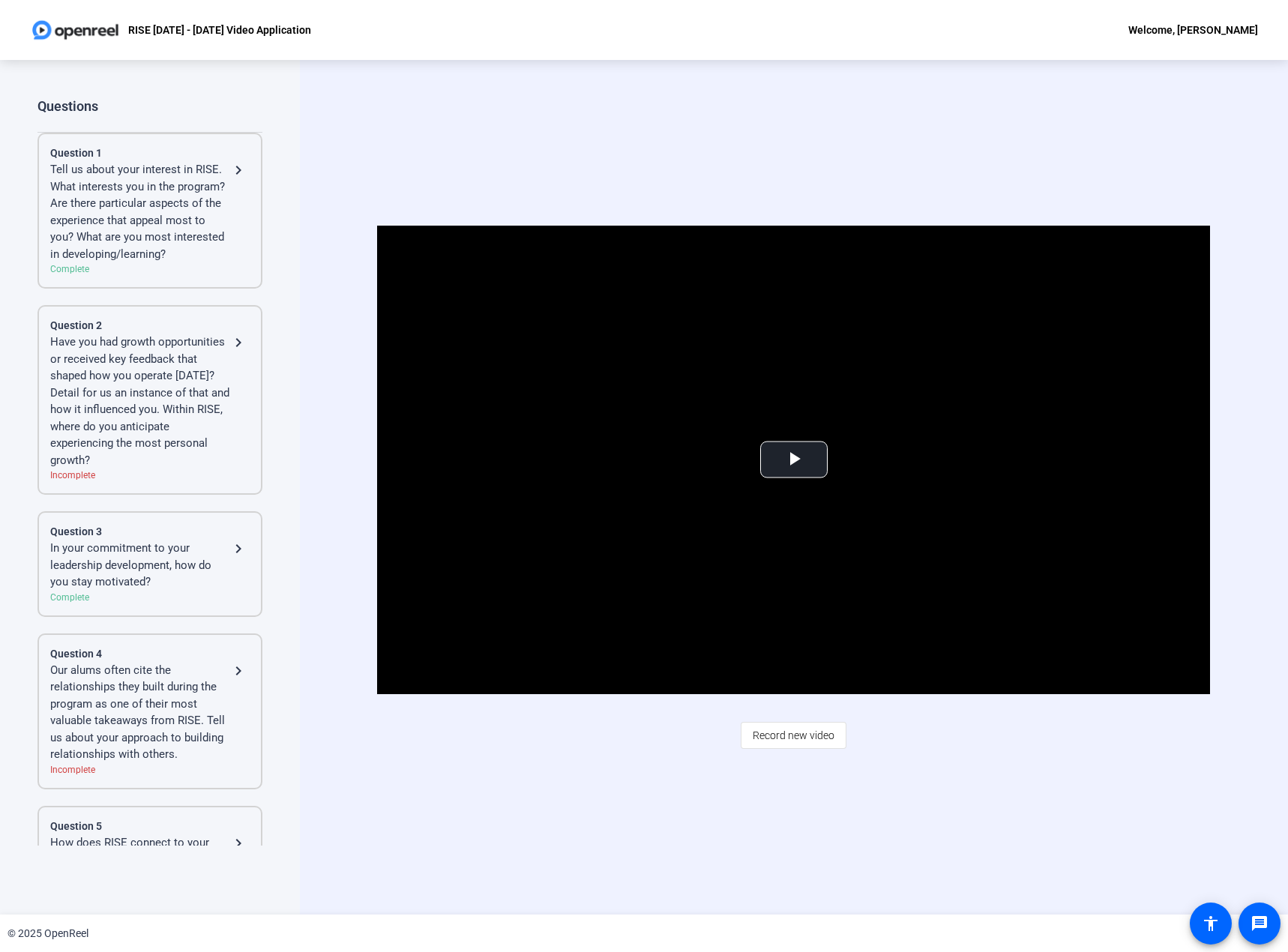 click on "Tell us about your interest in RISE. What interests you in the program? Are there particular aspects of the experience that appeal most to you? What are you most interested in developing/learning?" 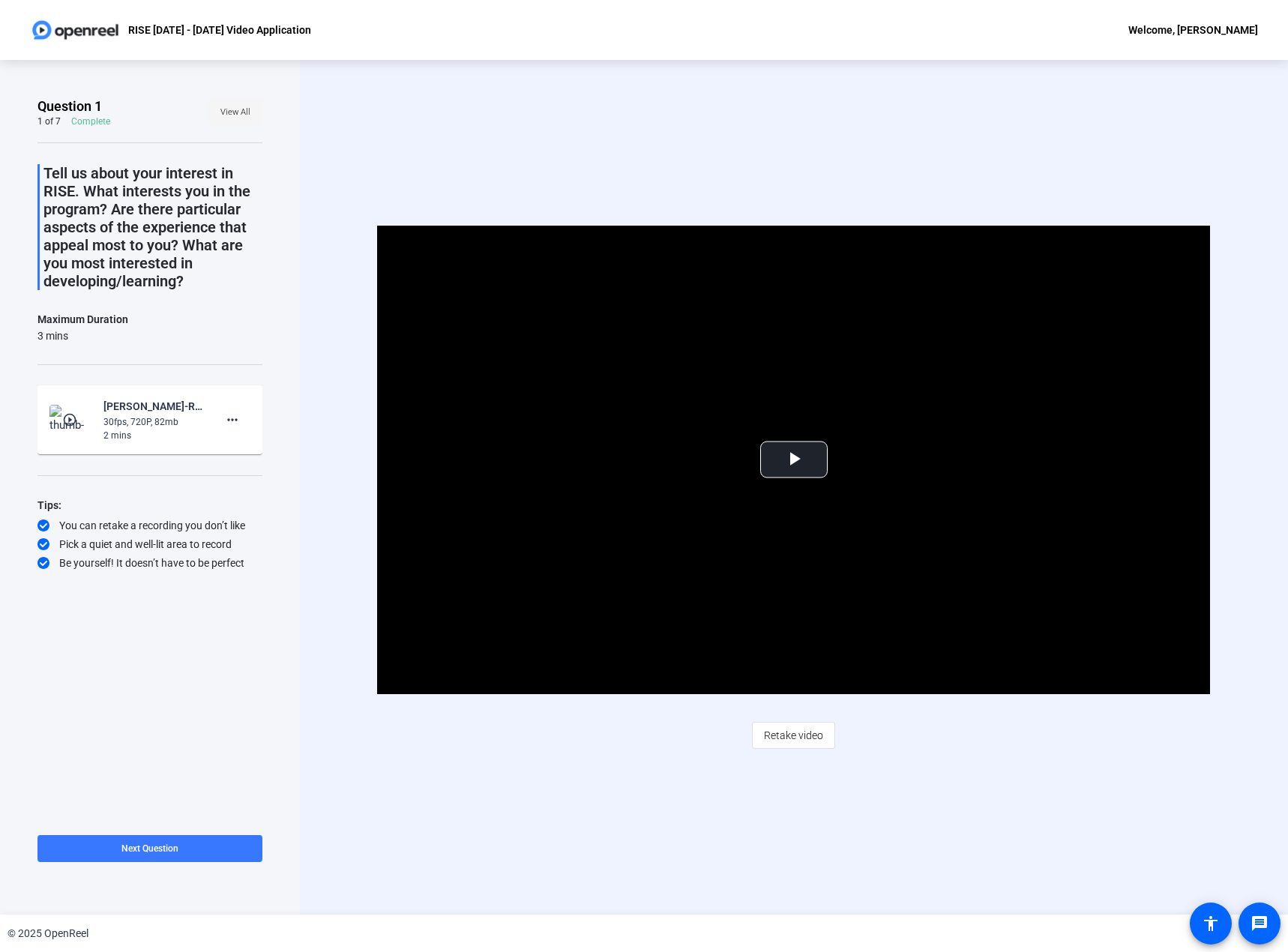 click on "View All" 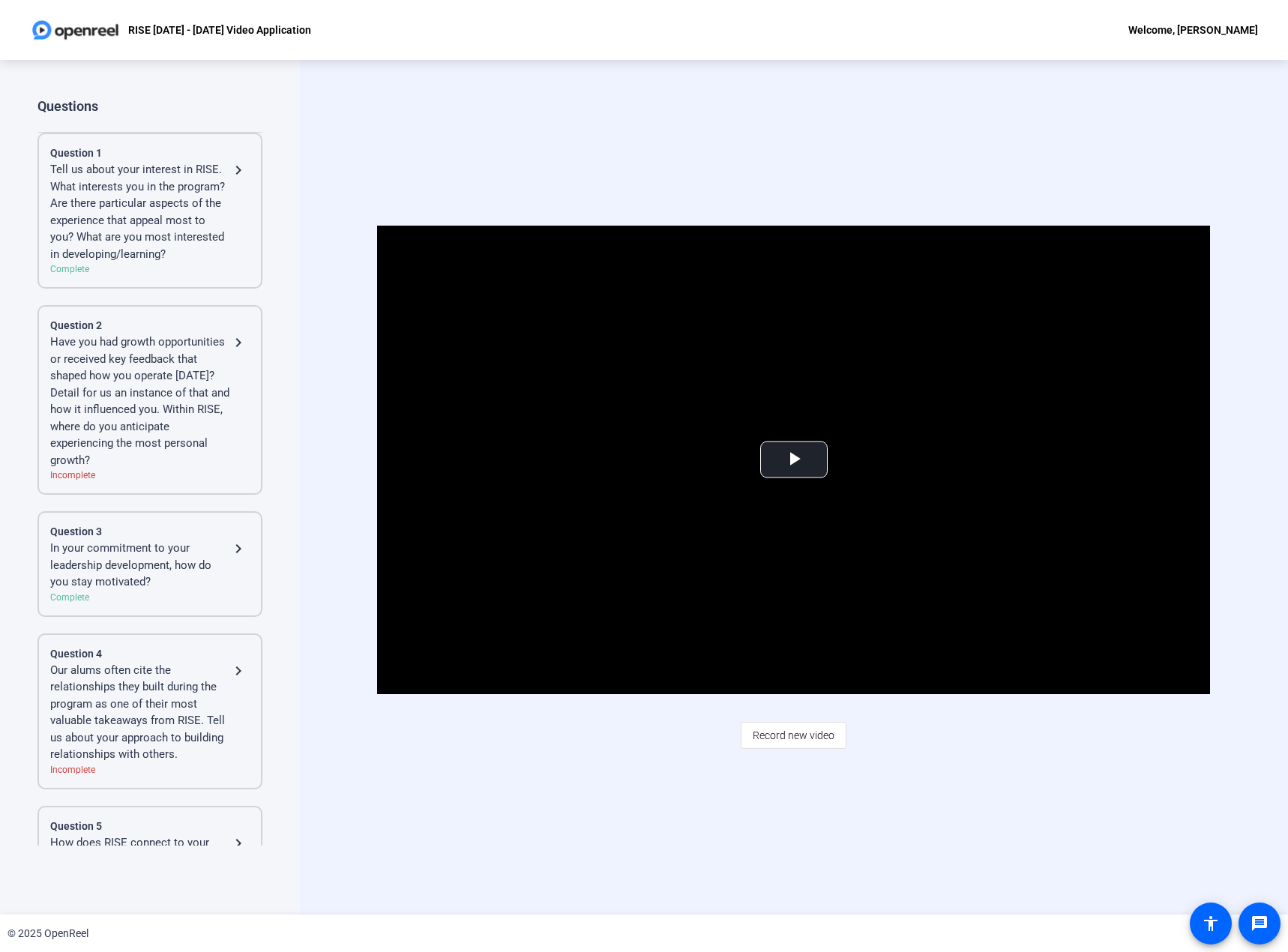 click on "Our alums often cite the relationships they built during the program as one of their most valuable takeaways from RISE. Tell us about your approach to building relationships with others." 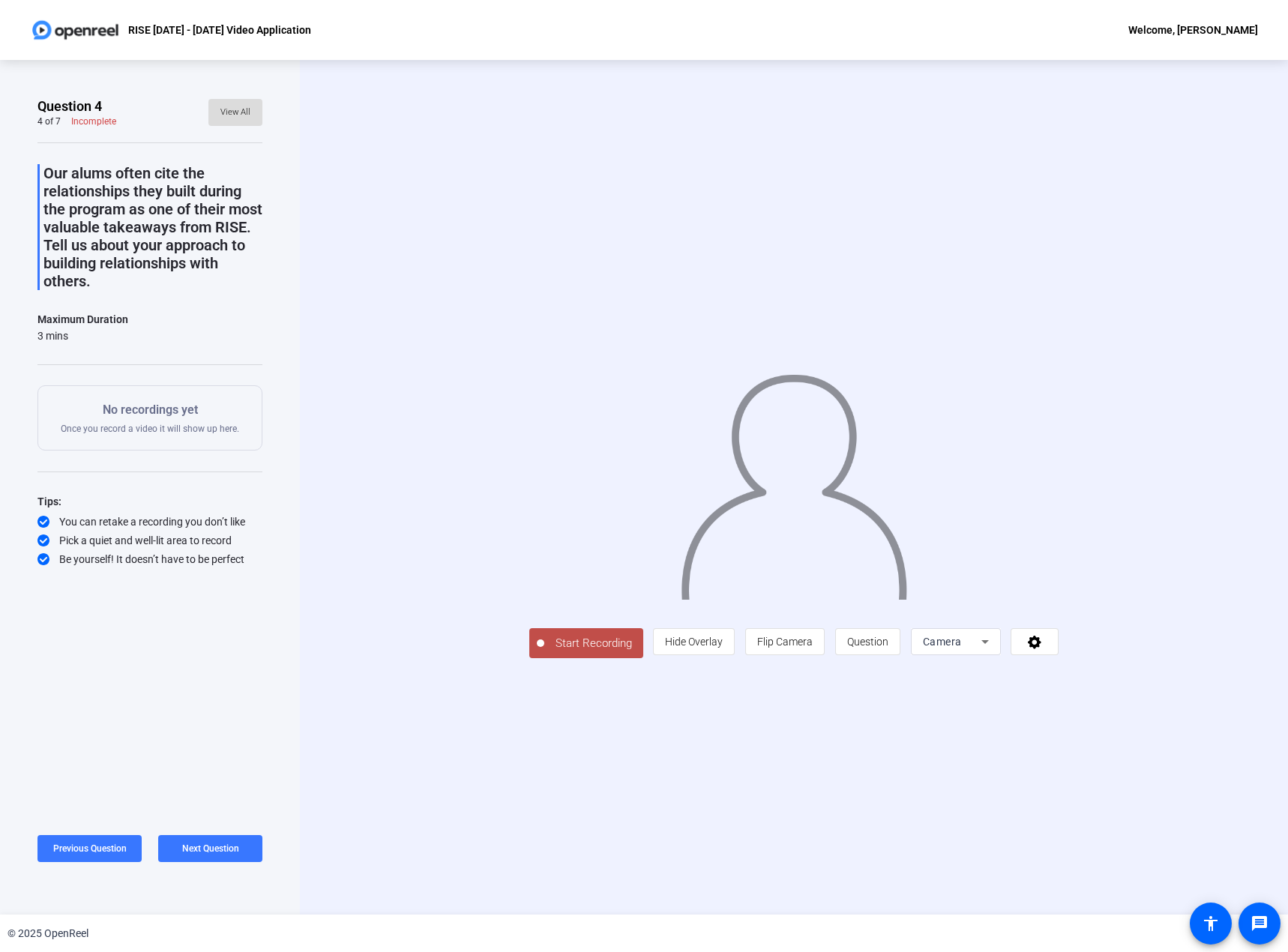 click on "View All" 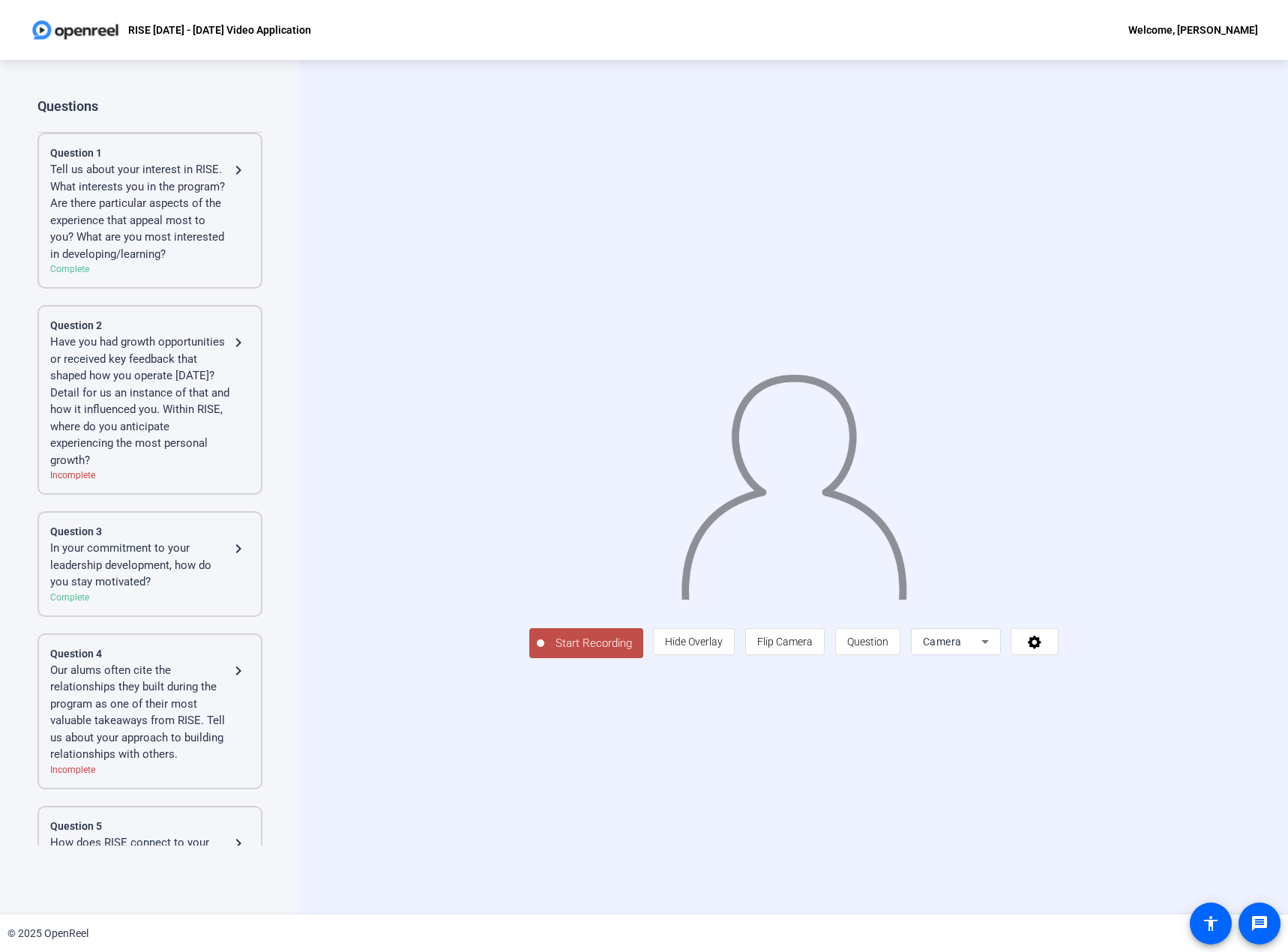 click on "Have you had growth opportunities or received key feedback that shaped how you operate today? Detail for us an instance of that and how it influenced you. Within RISE, where do you anticipate experiencing the most personal growth?" 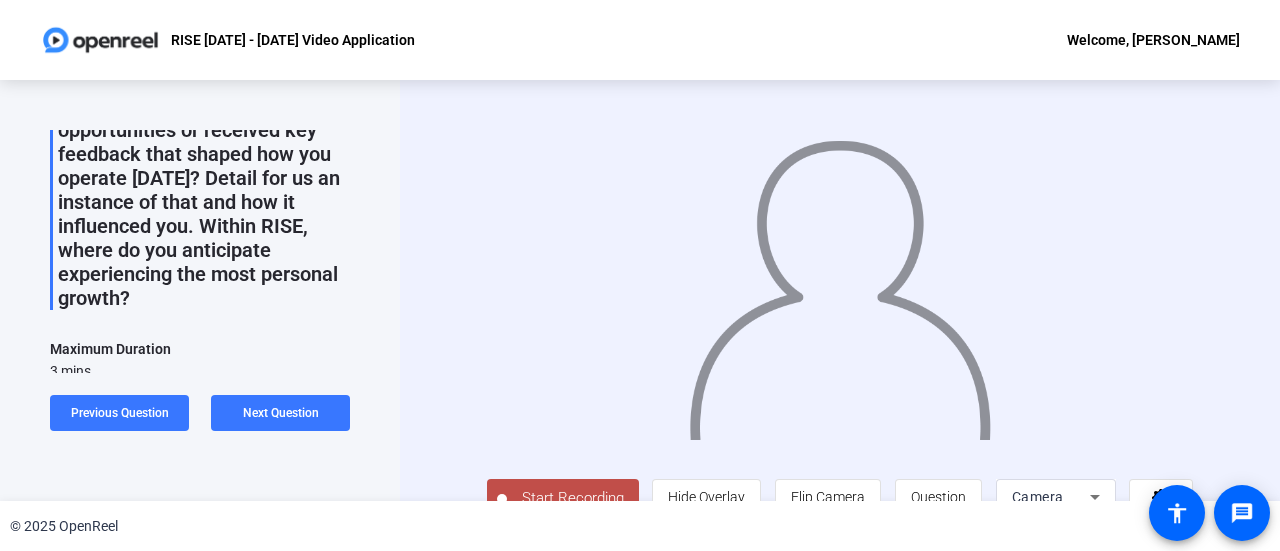 scroll, scrollTop: 100, scrollLeft: 0, axis: vertical 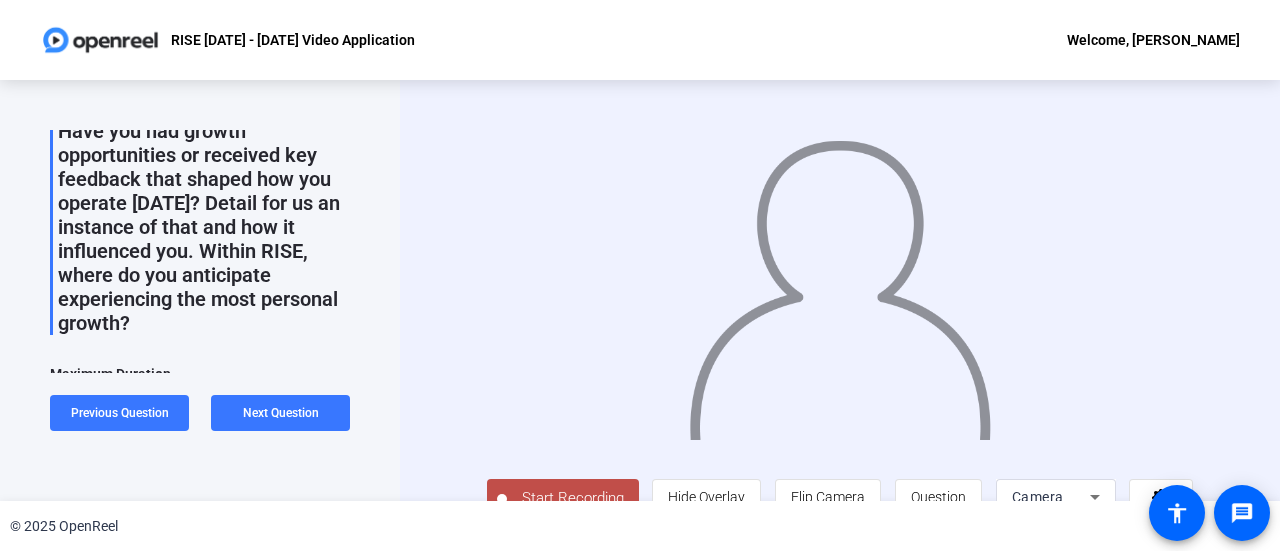 click on "Start Recording" 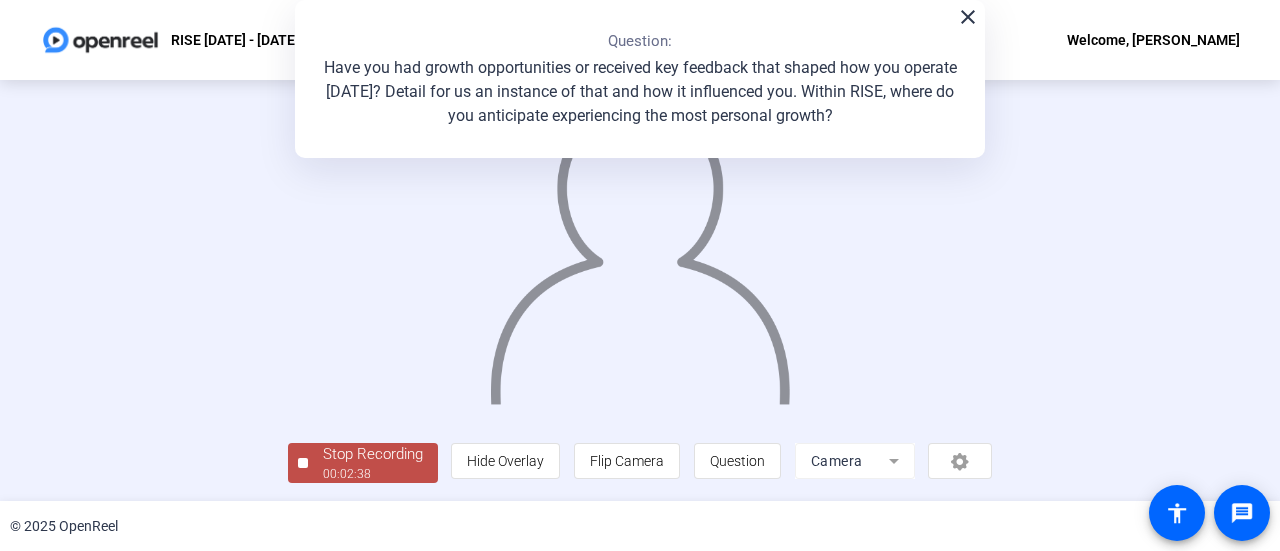 scroll, scrollTop: 140, scrollLeft: 0, axis: vertical 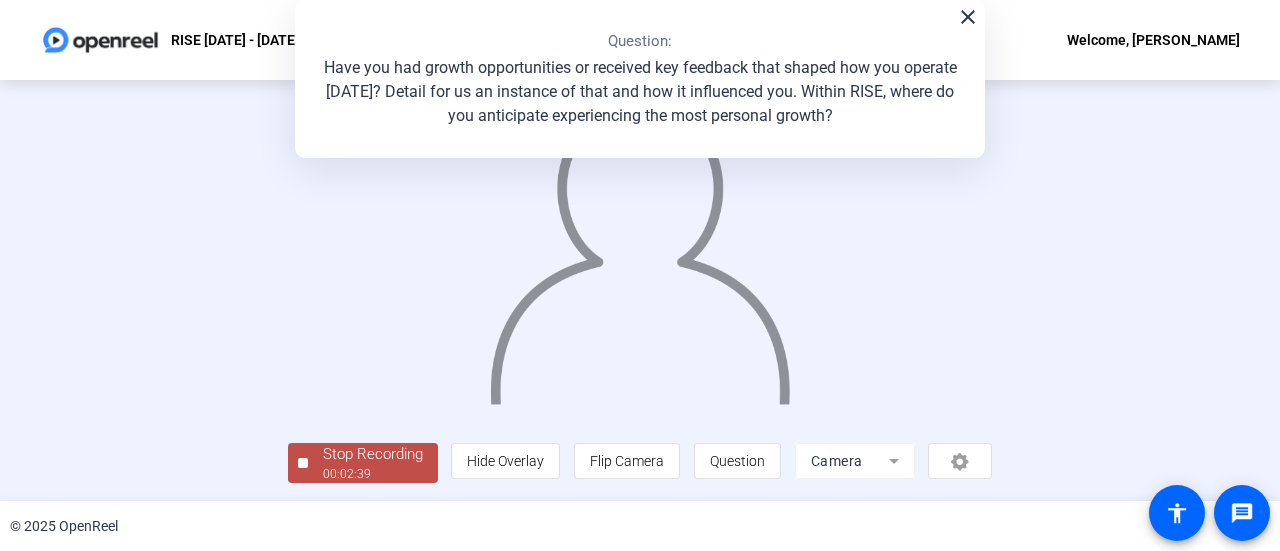 click on "Stop Recording" 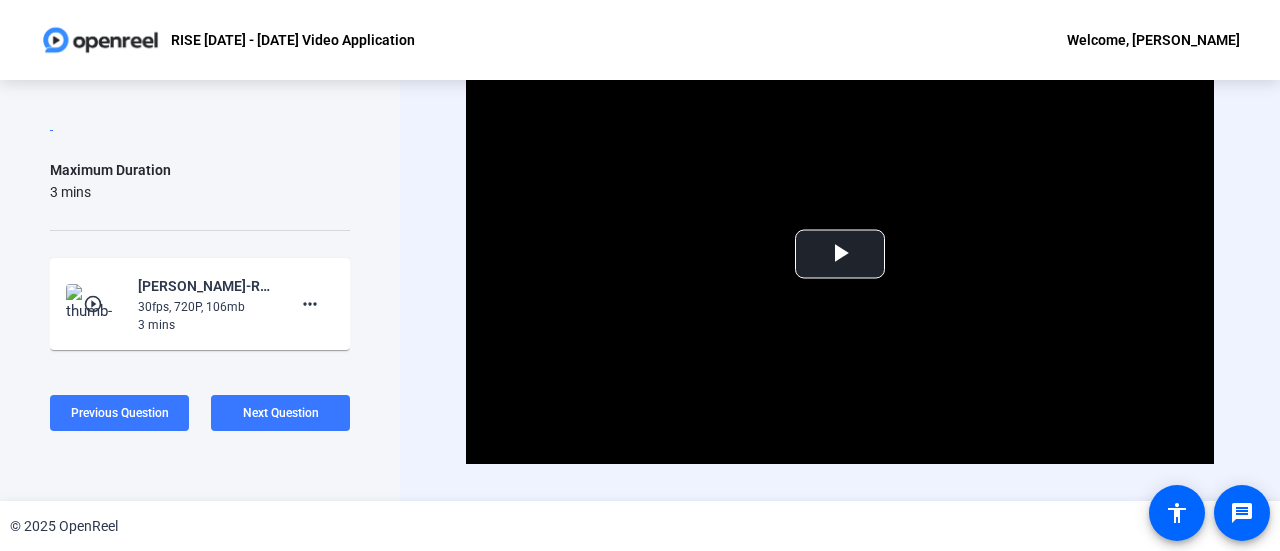 scroll, scrollTop: 375, scrollLeft: 0, axis: vertical 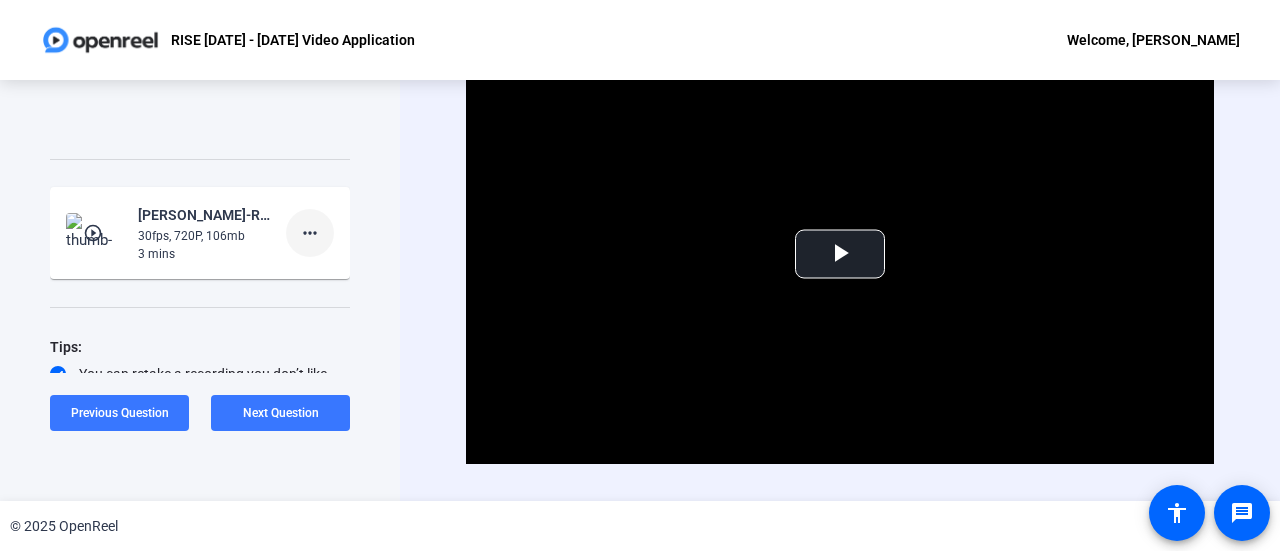 click on "more_horiz" 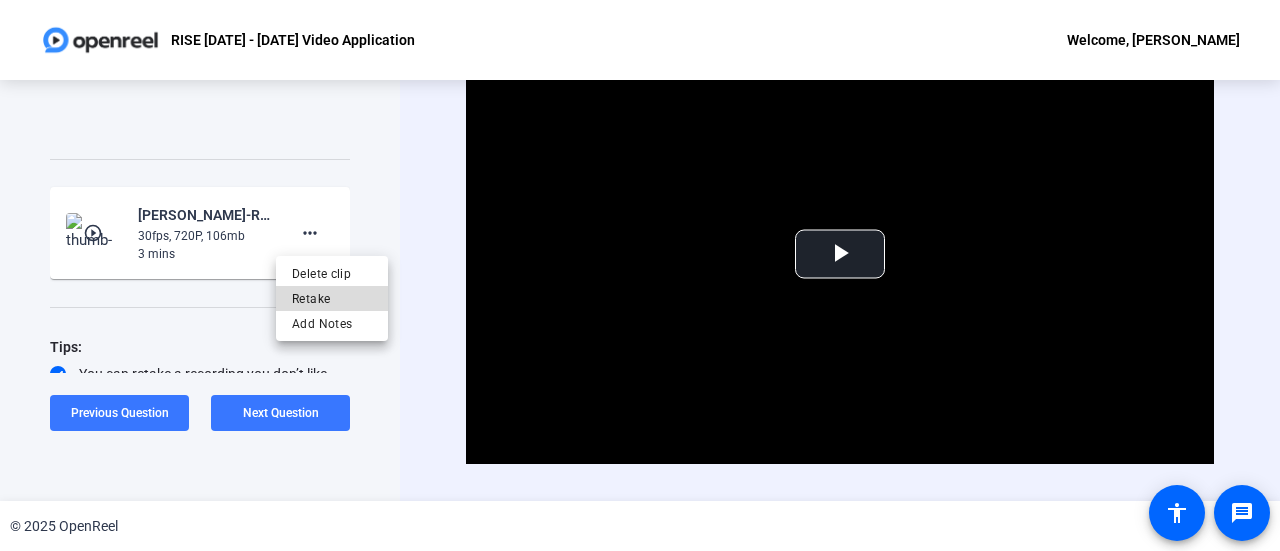 click on "Retake" at bounding box center [332, 299] 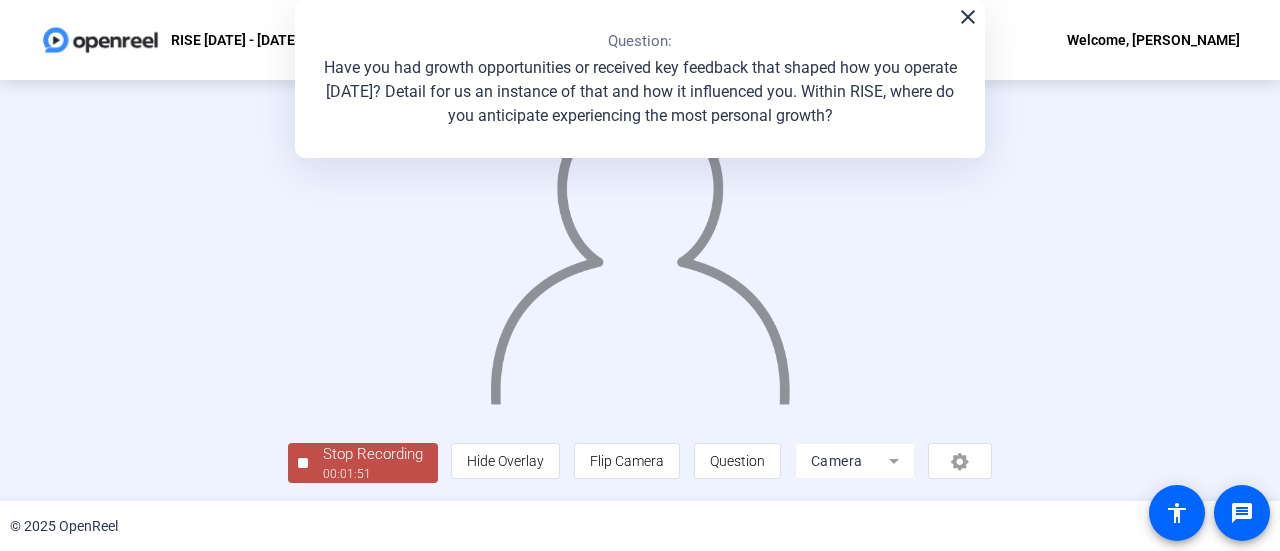 scroll, scrollTop: 140, scrollLeft: 0, axis: vertical 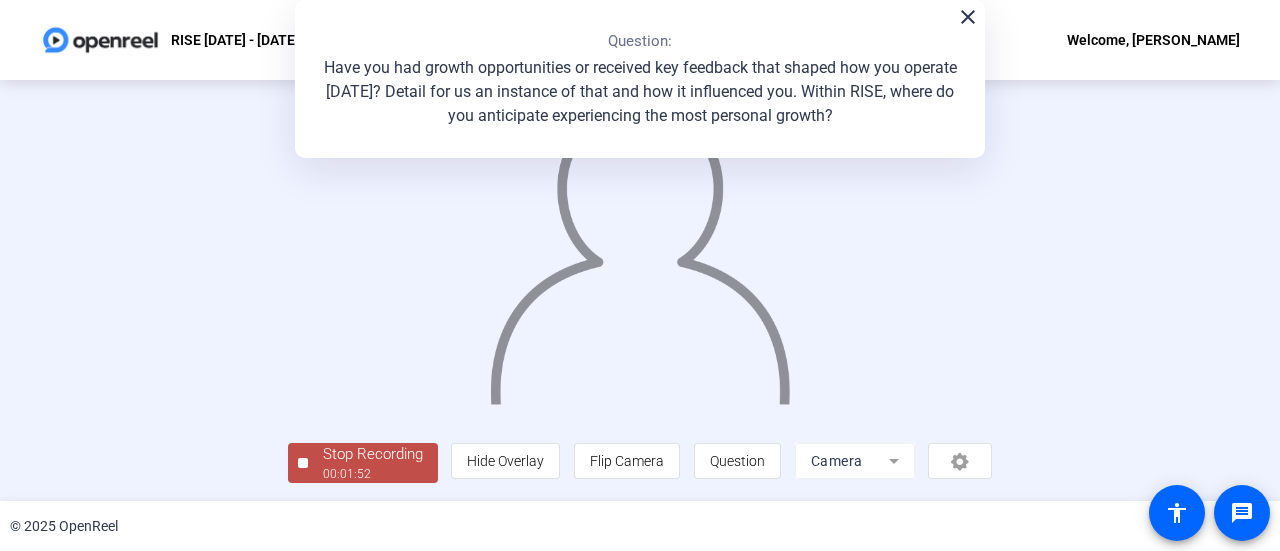 click on "Stop Recording" 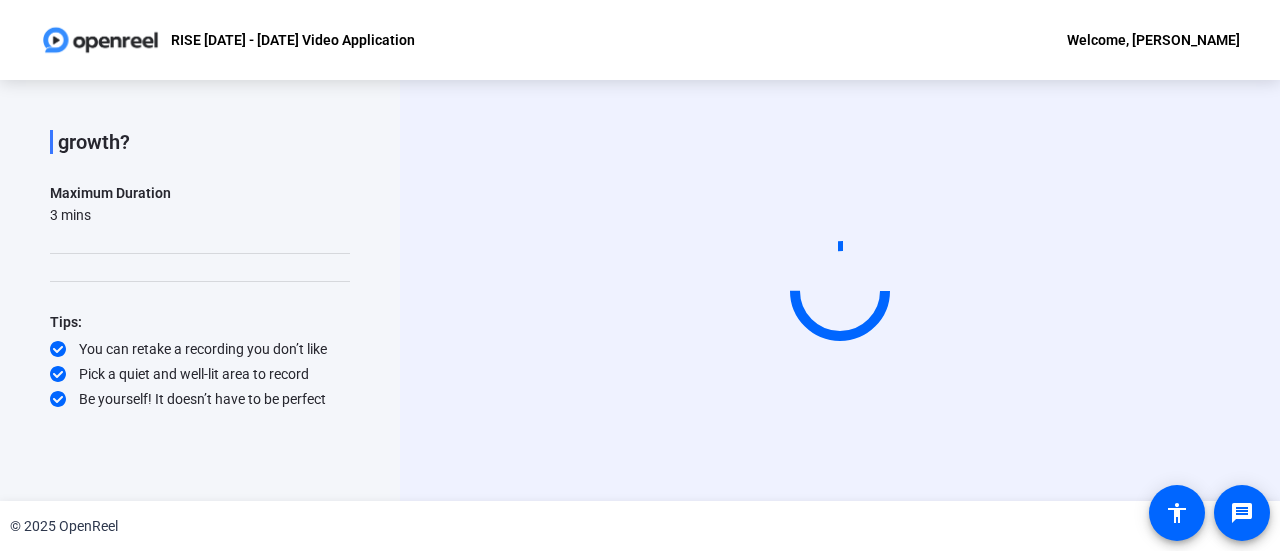 scroll, scrollTop: 279, scrollLeft: 0, axis: vertical 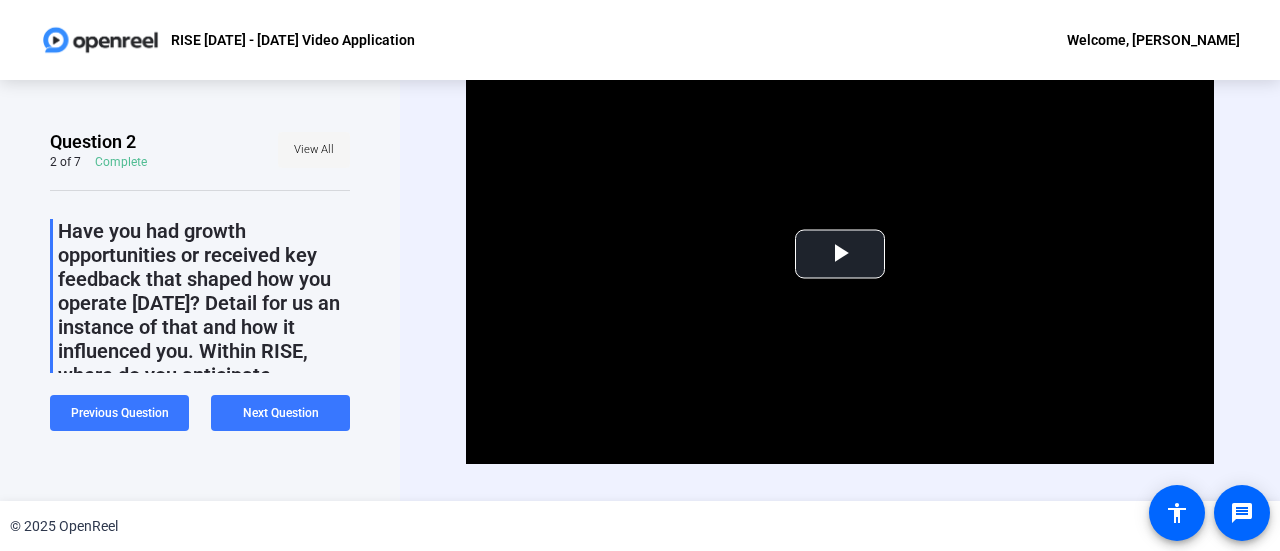 click on "View All" 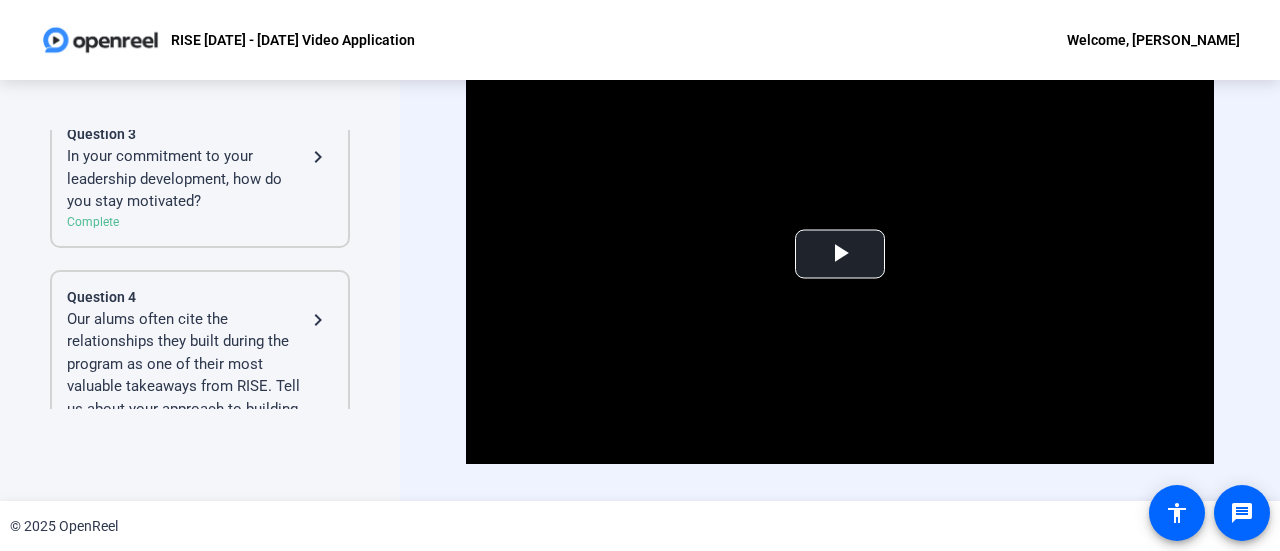 click on "In your commitment to your leadership development, how do you stay motivated?" 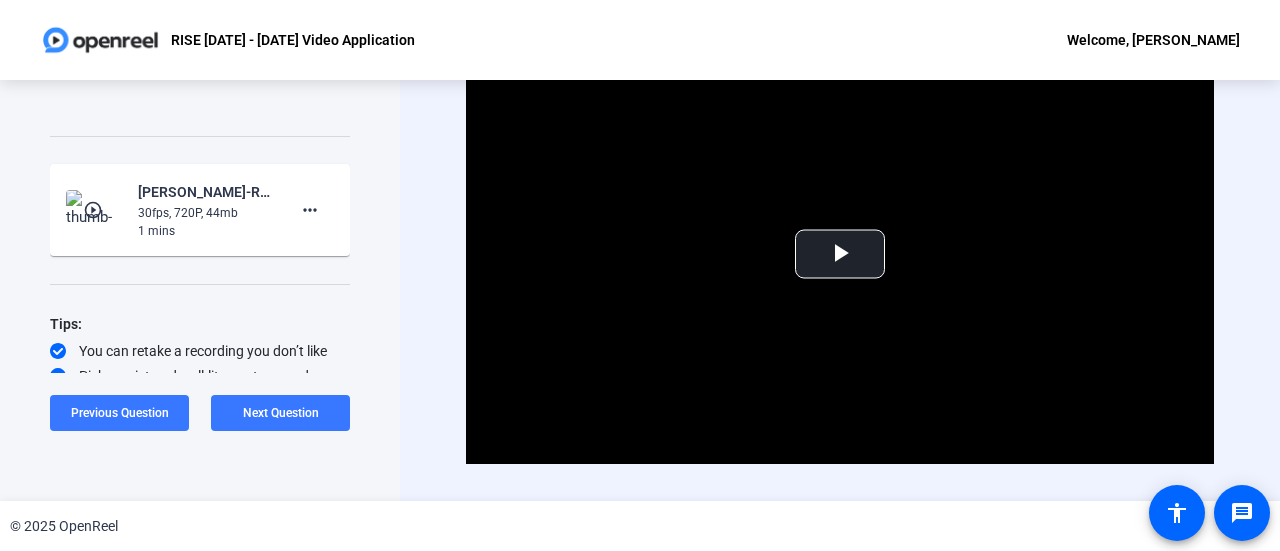 scroll, scrollTop: 290, scrollLeft: 0, axis: vertical 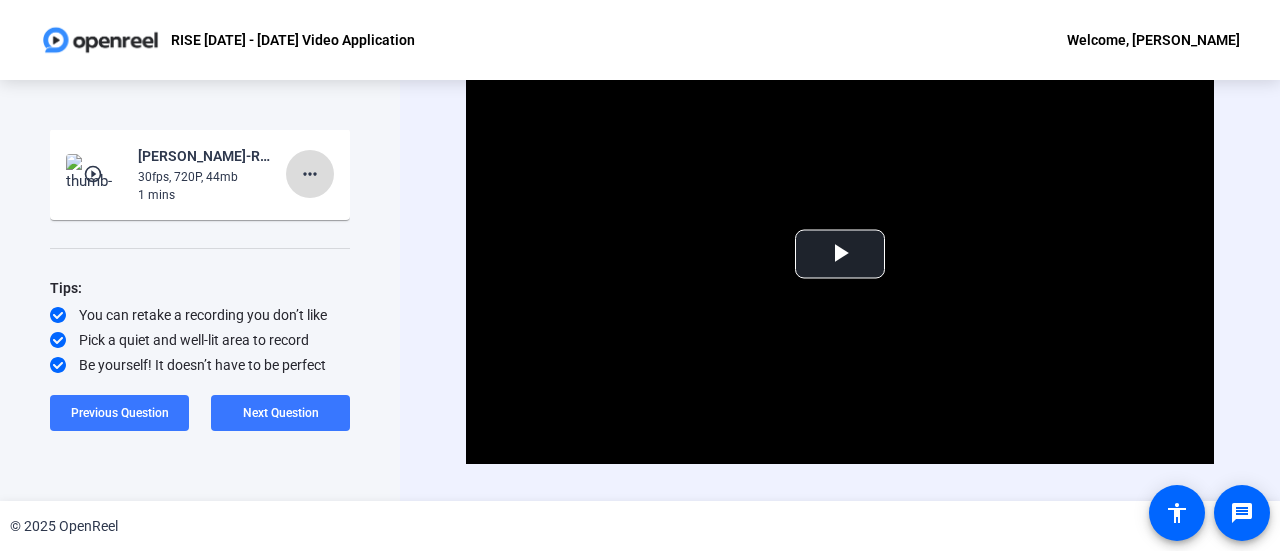 click on "more_horiz" 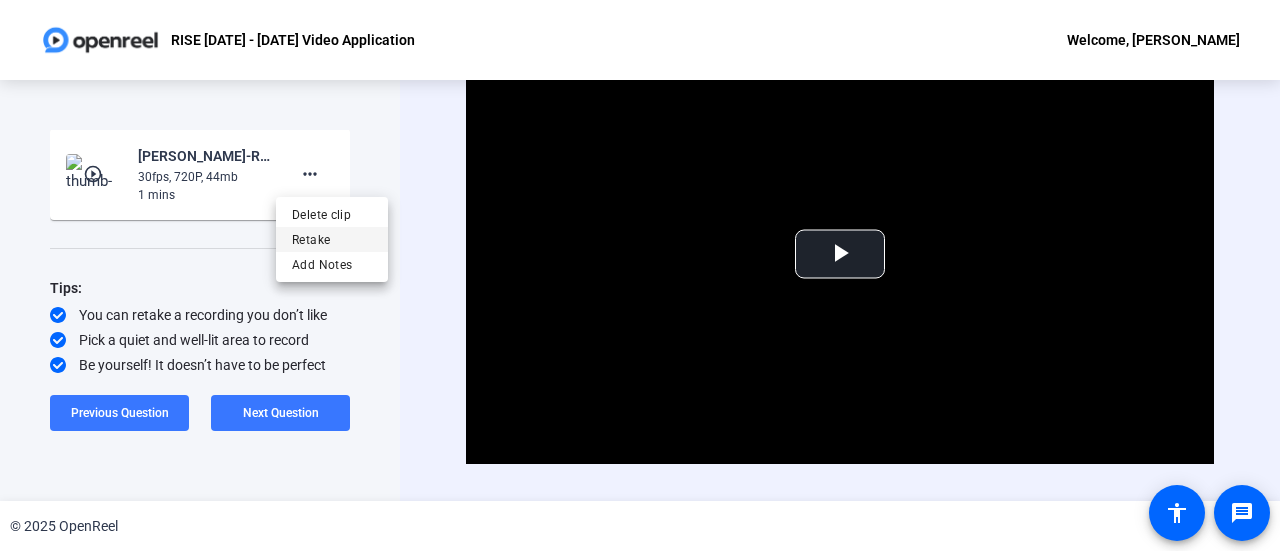 click on "Retake" at bounding box center (332, 239) 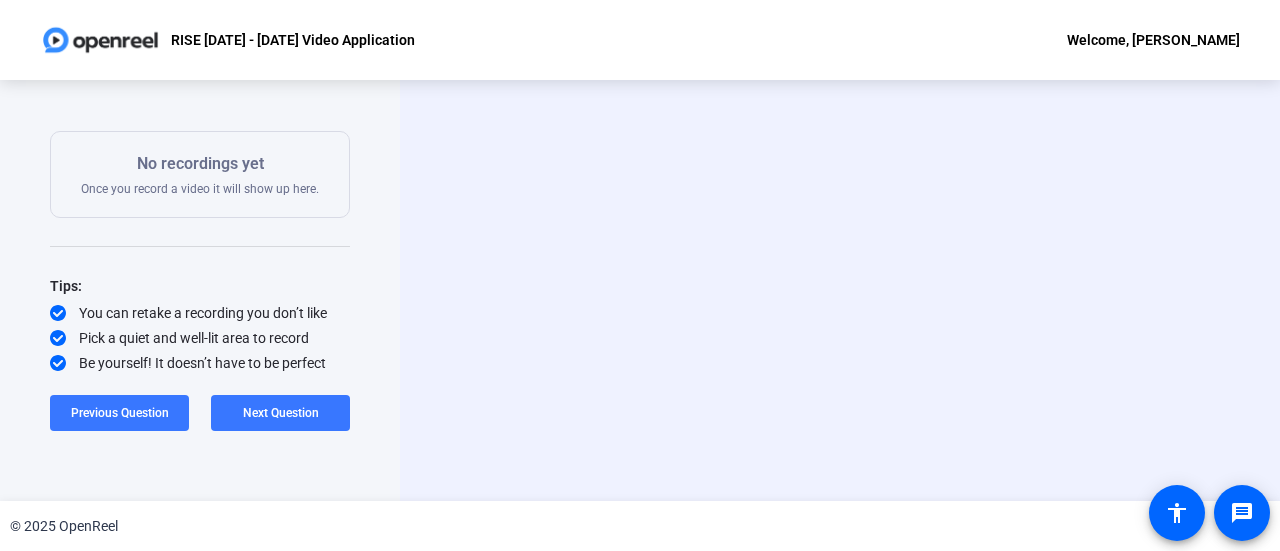 scroll, scrollTop: 285, scrollLeft: 0, axis: vertical 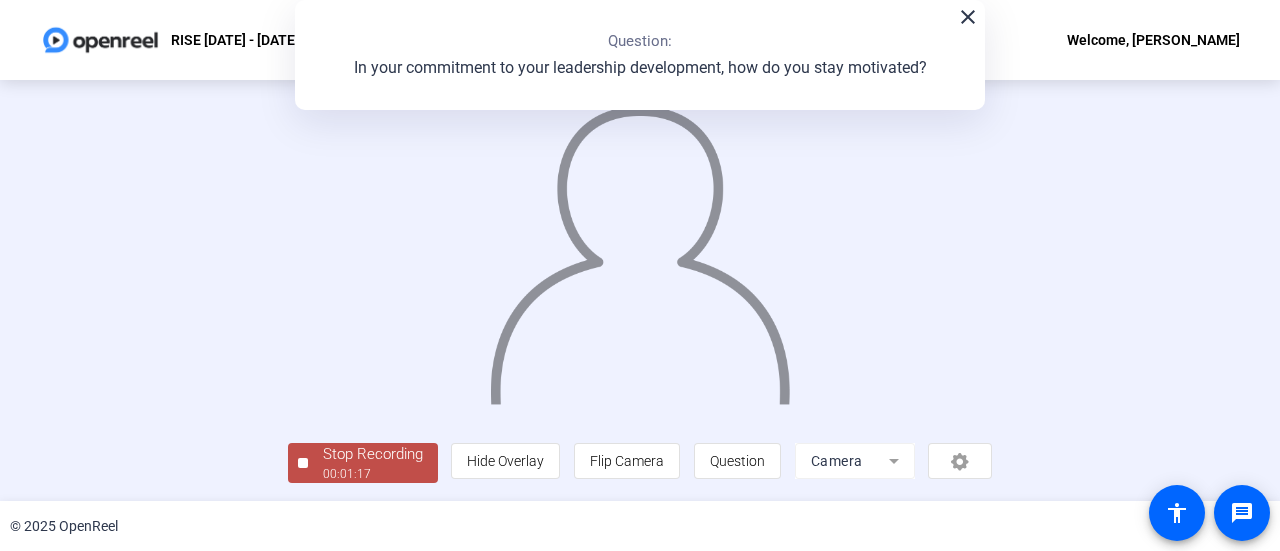 click on "00:01:17" 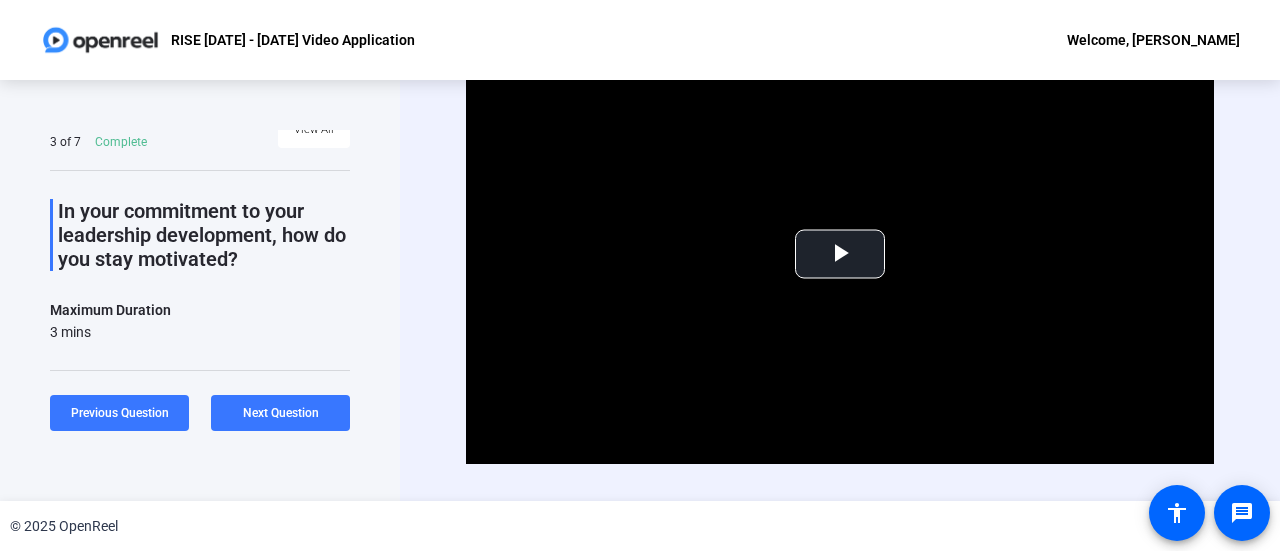 scroll, scrollTop: 0, scrollLeft: 0, axis: both 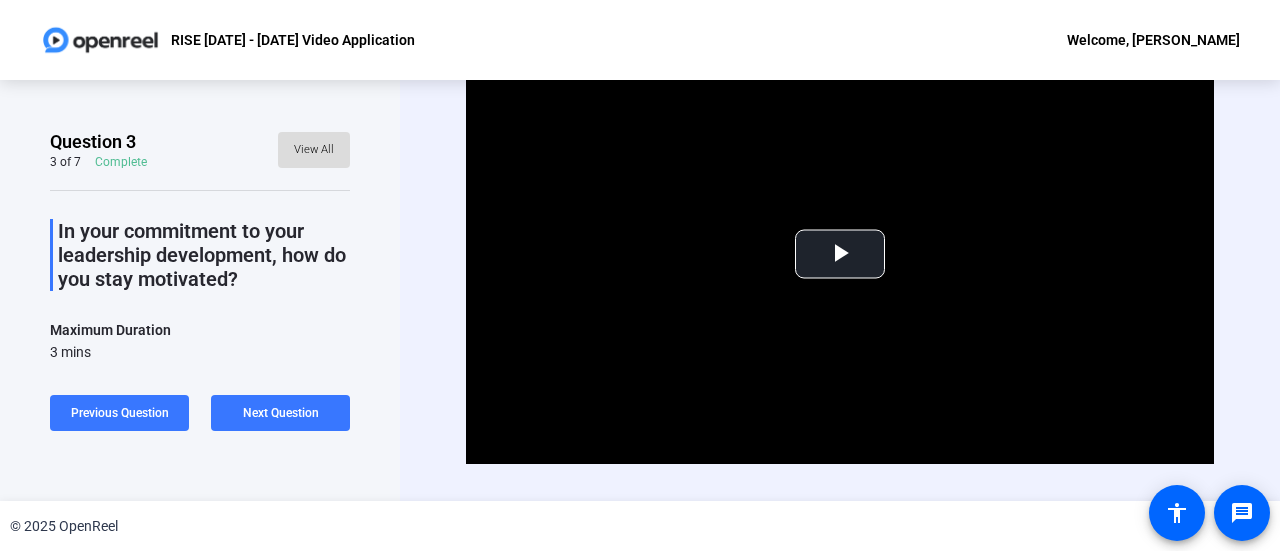 click on "View All" 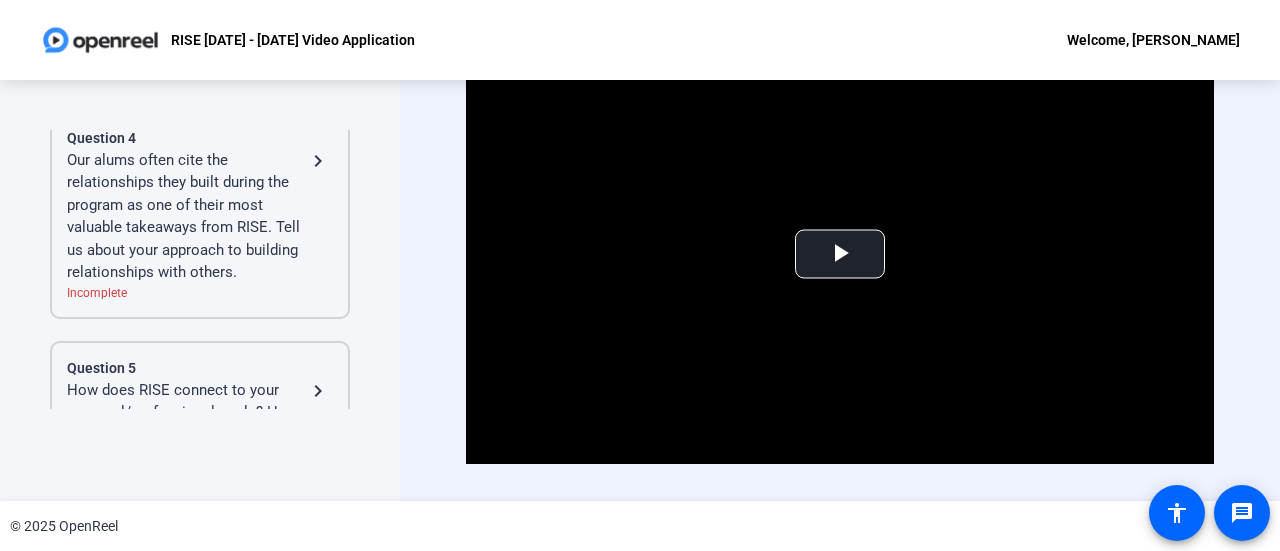 scroll, scrollTop: 750, scrollLeft: 0, axis: vertical 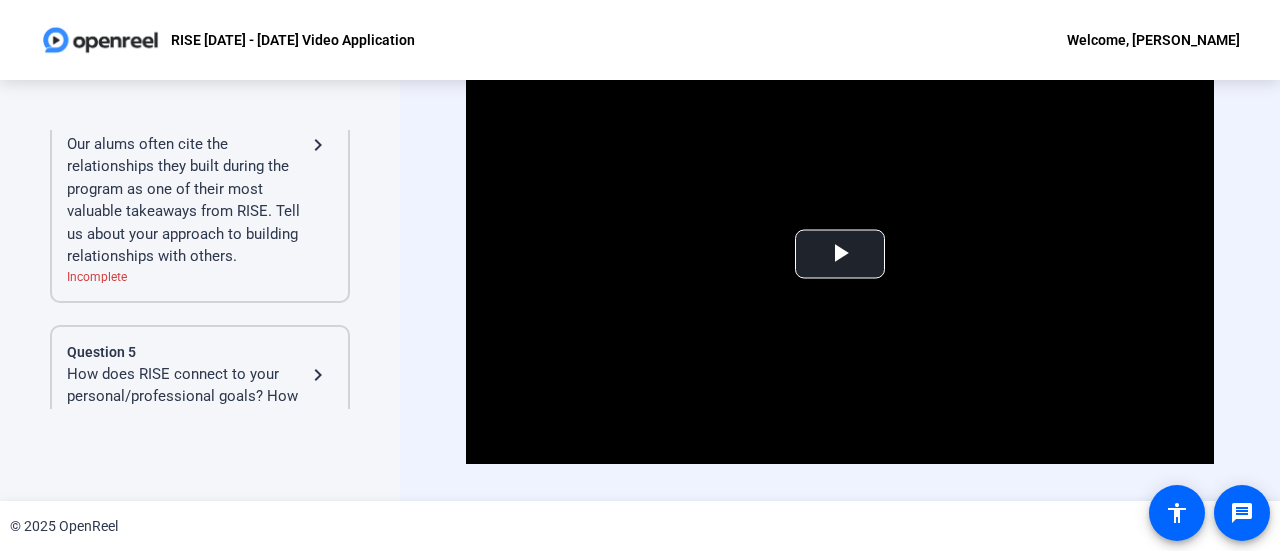 click on "Our alums often cite the relationships they built during the program as one of their most valuable takeaways from RISE. Tell us about your approach to building relationships with others." 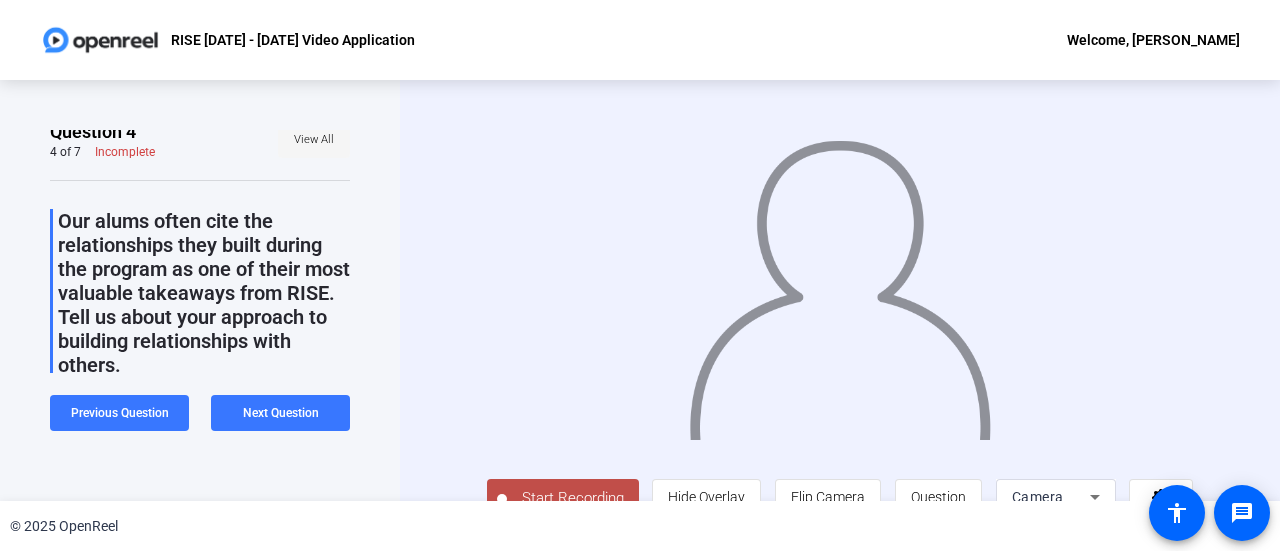 scroll, scrollTop: 0, scrollLeft: 0, axis: both 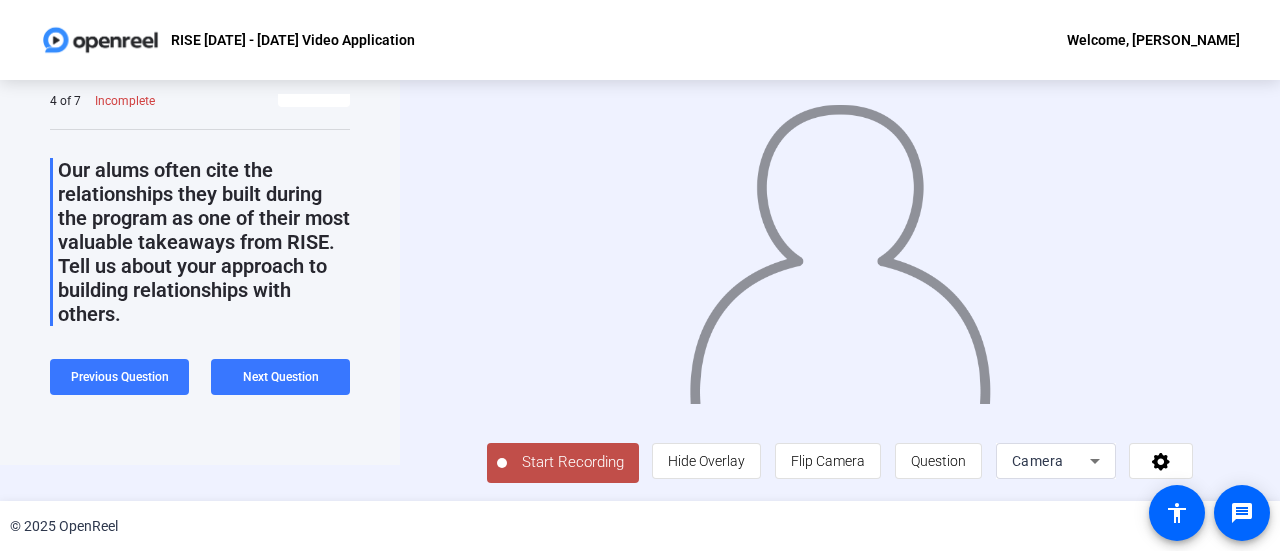 click on "Start Recording" 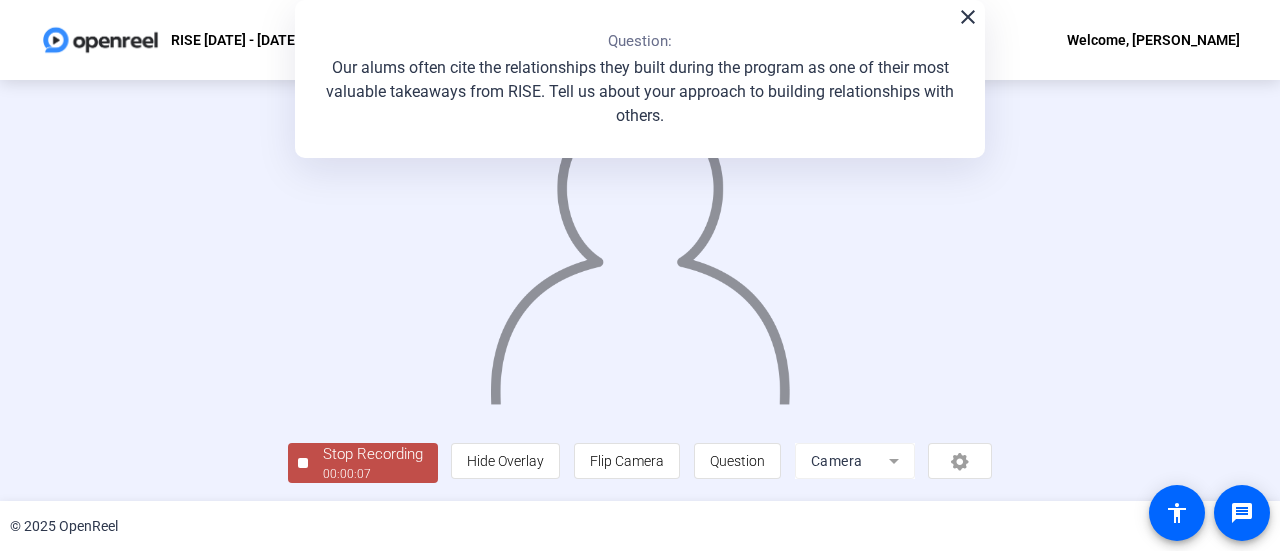 scroll, scrollTop: 140, scrollLeft: 0, axis: vertical 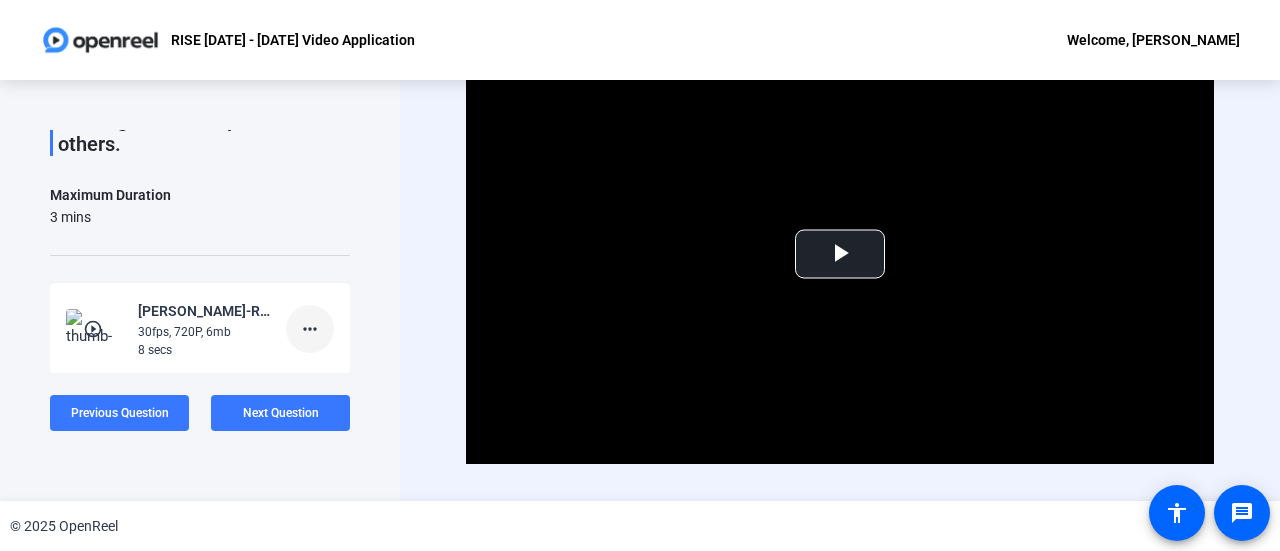 click on "more_horiz" 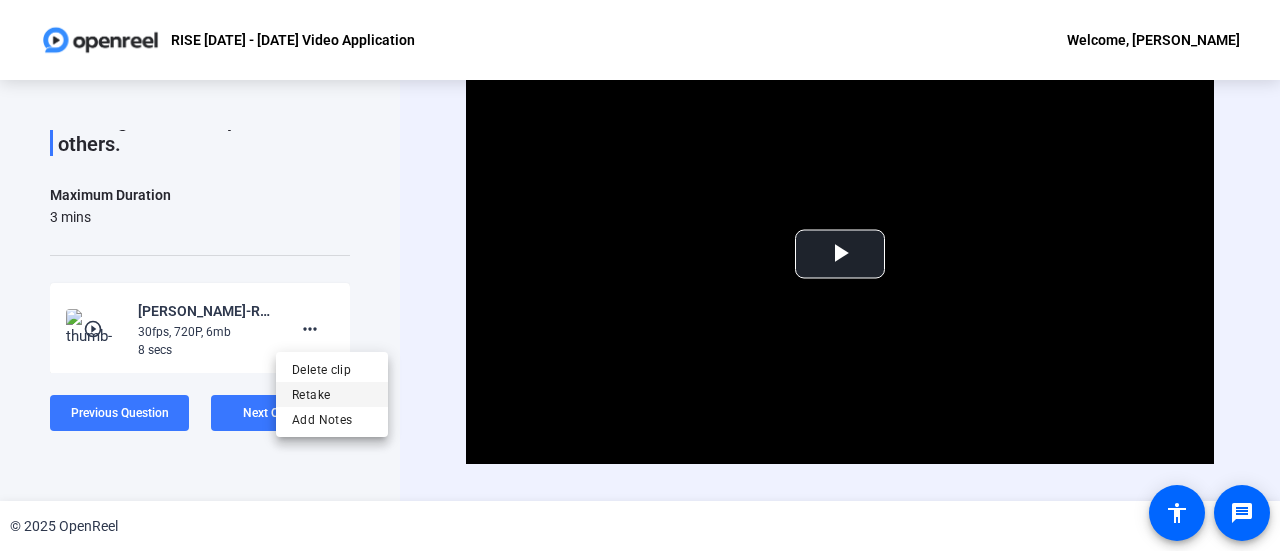 click on "Retake" at bounding box center (332, 395) 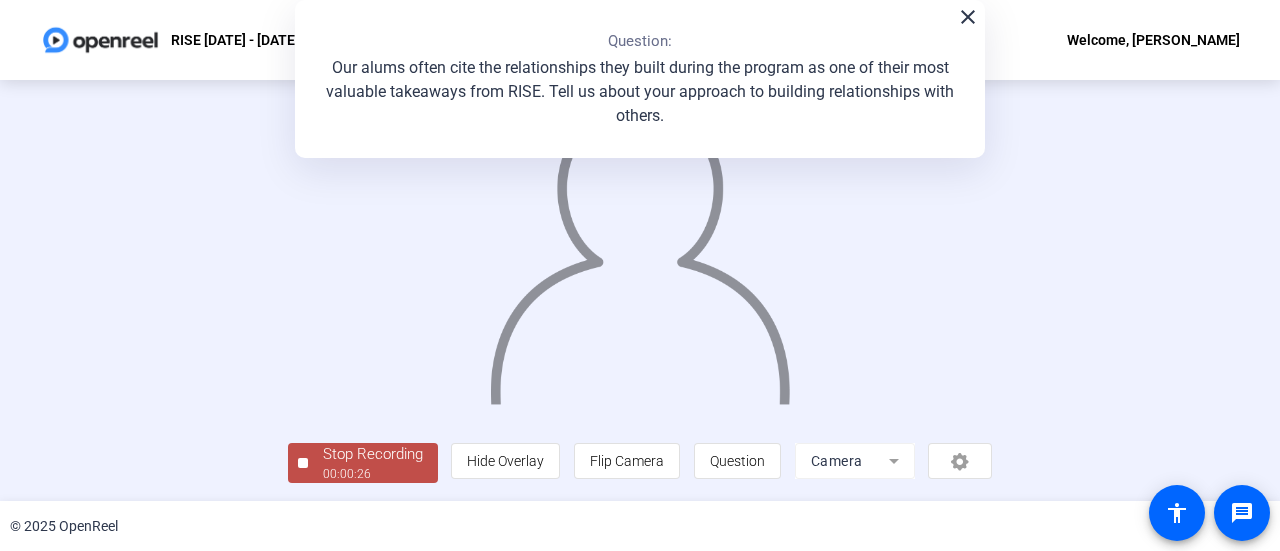 scroll, scrollTop: 140, scrollLeft: 0, axis: vertical 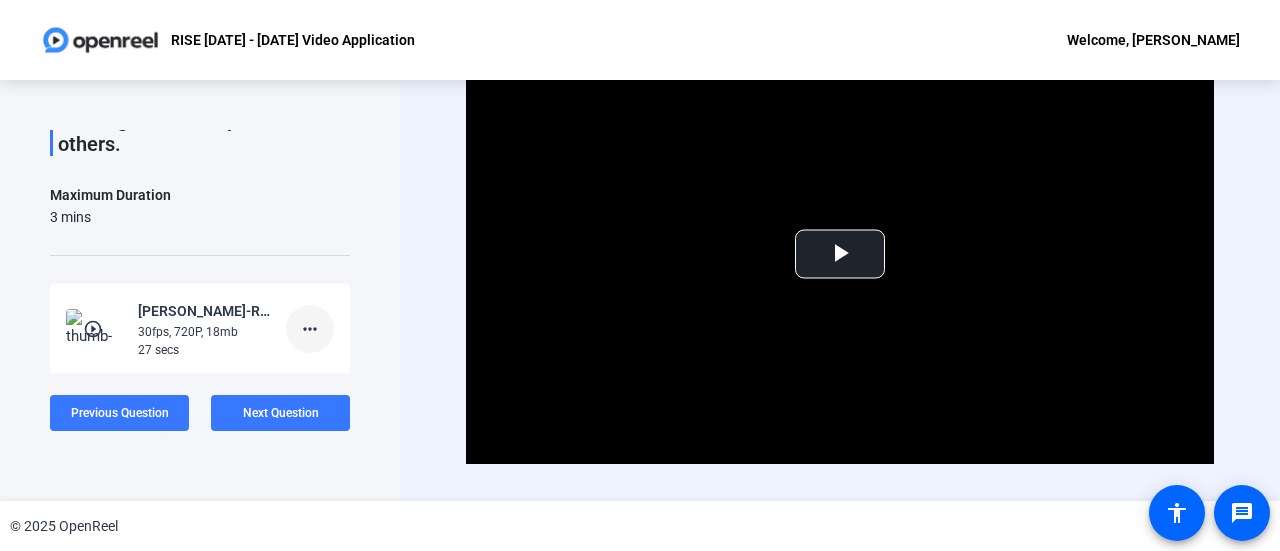 click on "more_horiz" 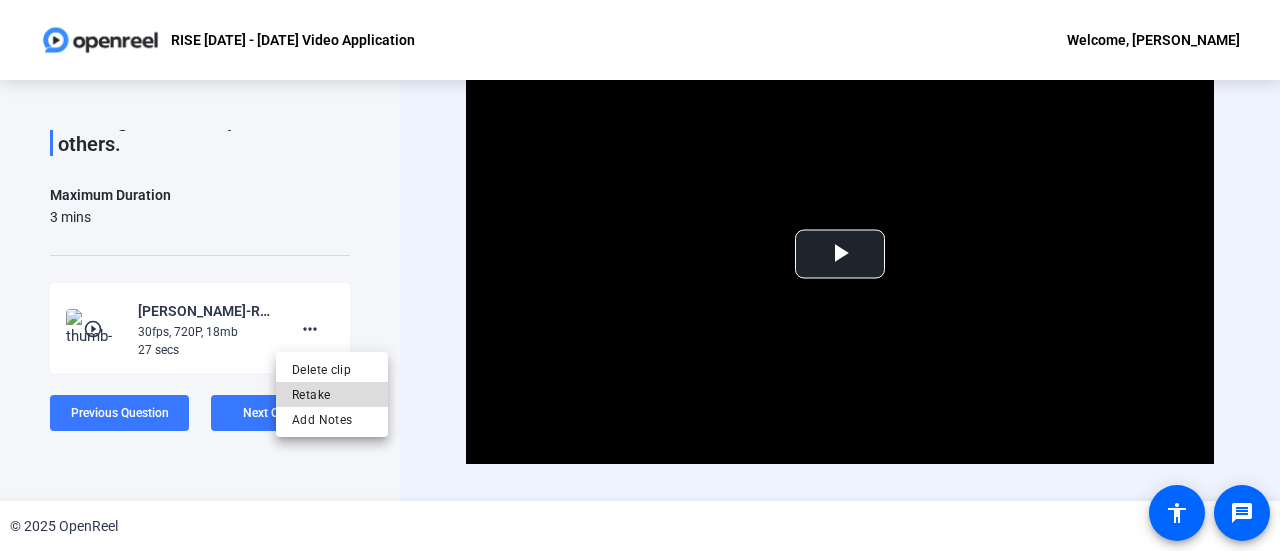 click on "Retake" at bounding box center [332, 395] 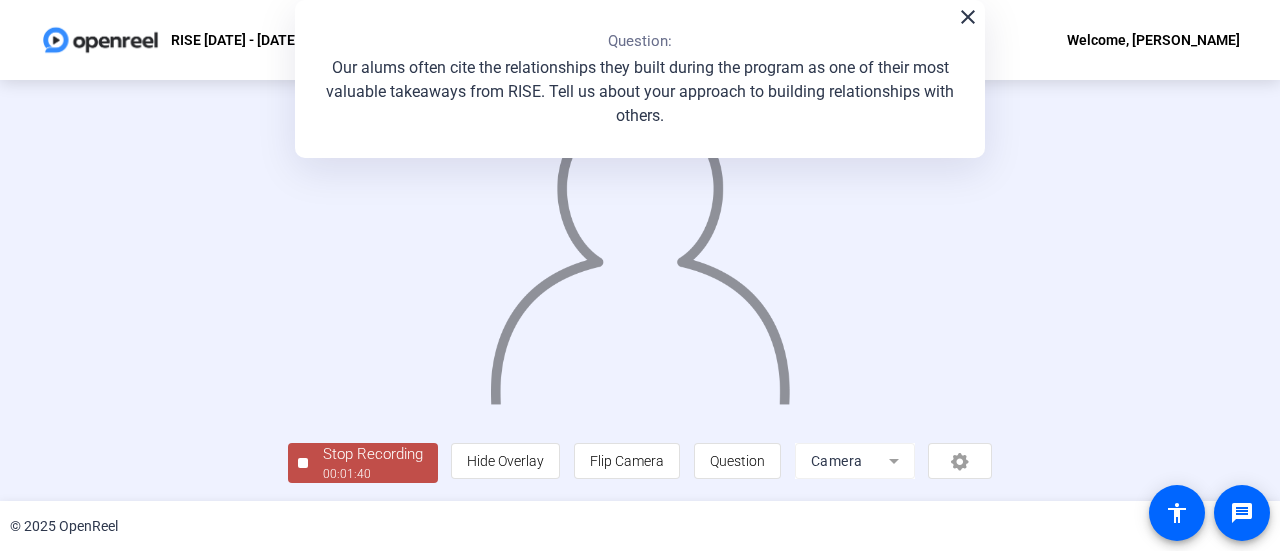 scroll, scrollTop: 140, scrollLeft: 0, axis: vertical 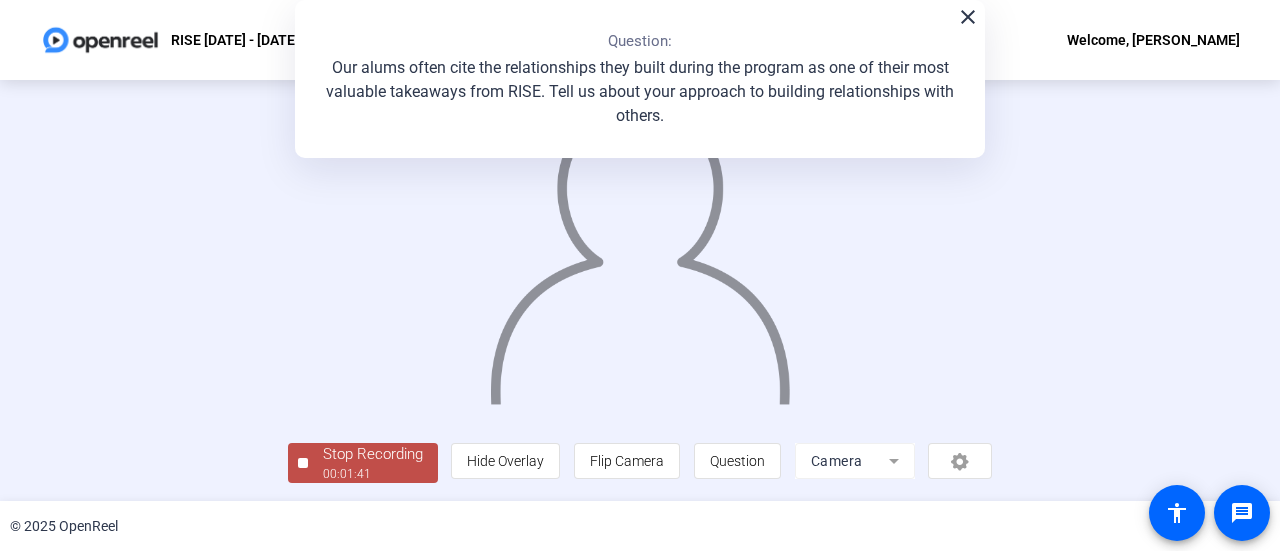 click on "Stop Recording" 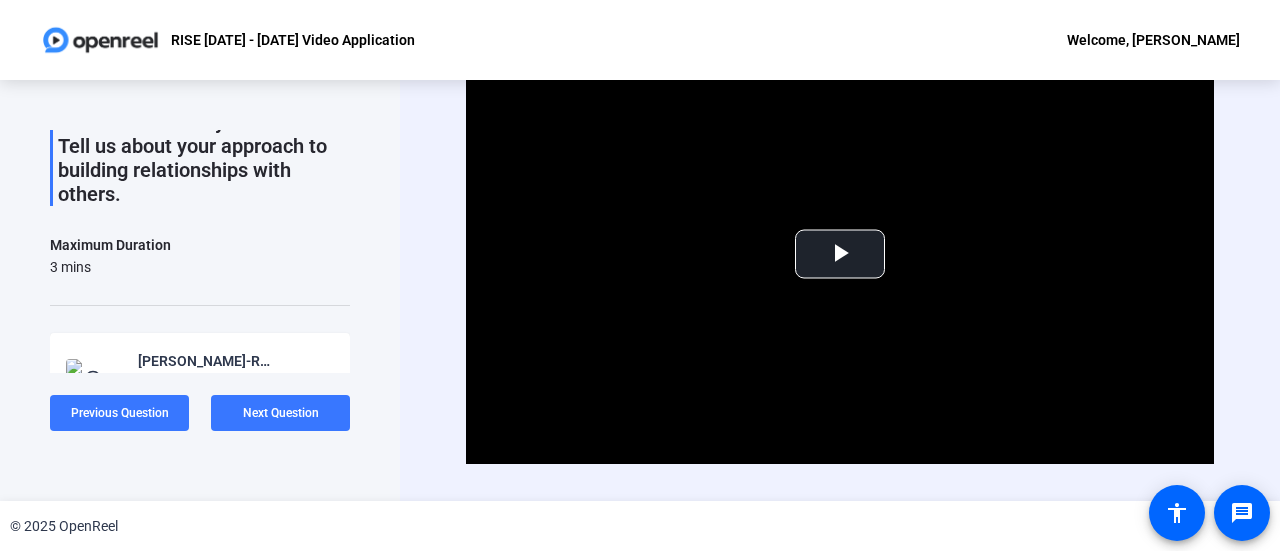 scroll, scrollTop: 0, scrollLeft: 0, axis: both 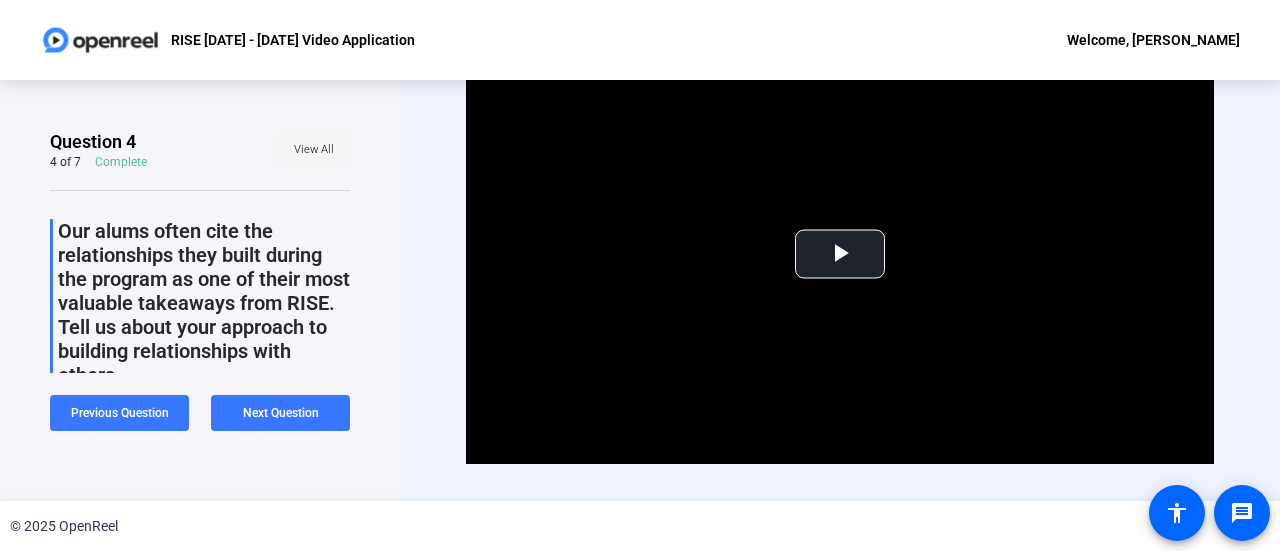 click on "View All" 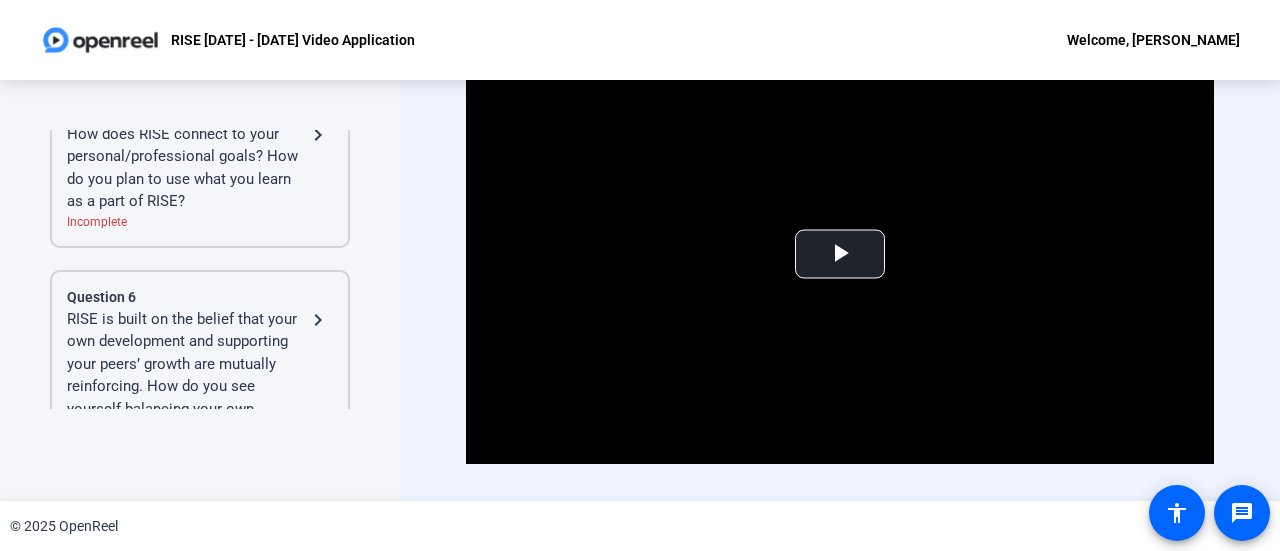 scroll, scrollTop: 900, scrollLeft: 0, axis: vertical 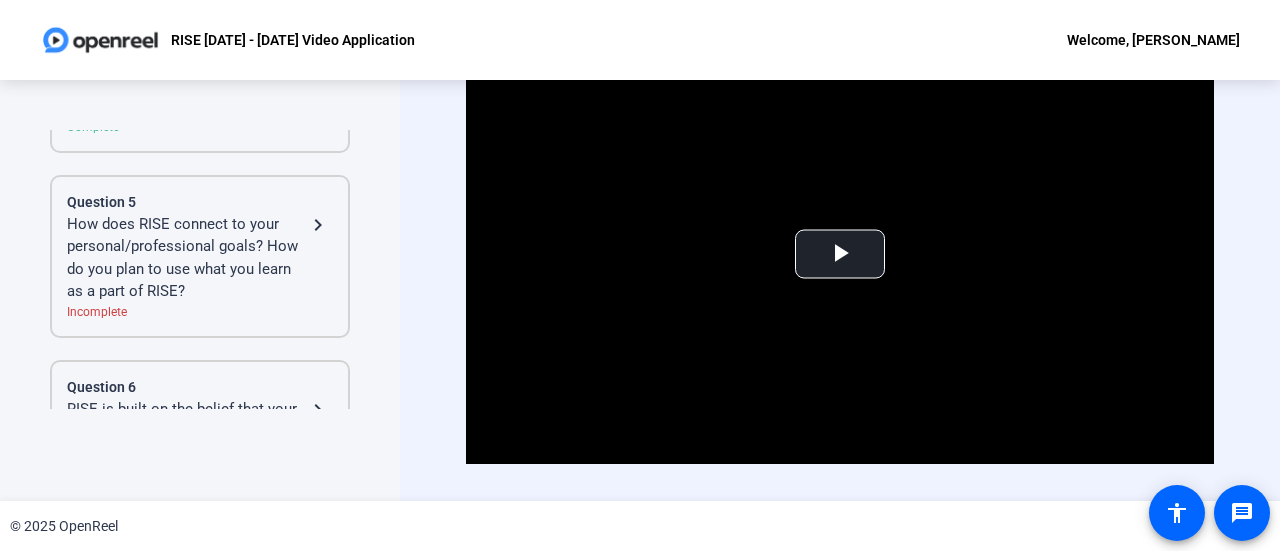 click on "How does RISE connect to your personal/professional goals? How do you plan to use what you learn as a part of RISE?" 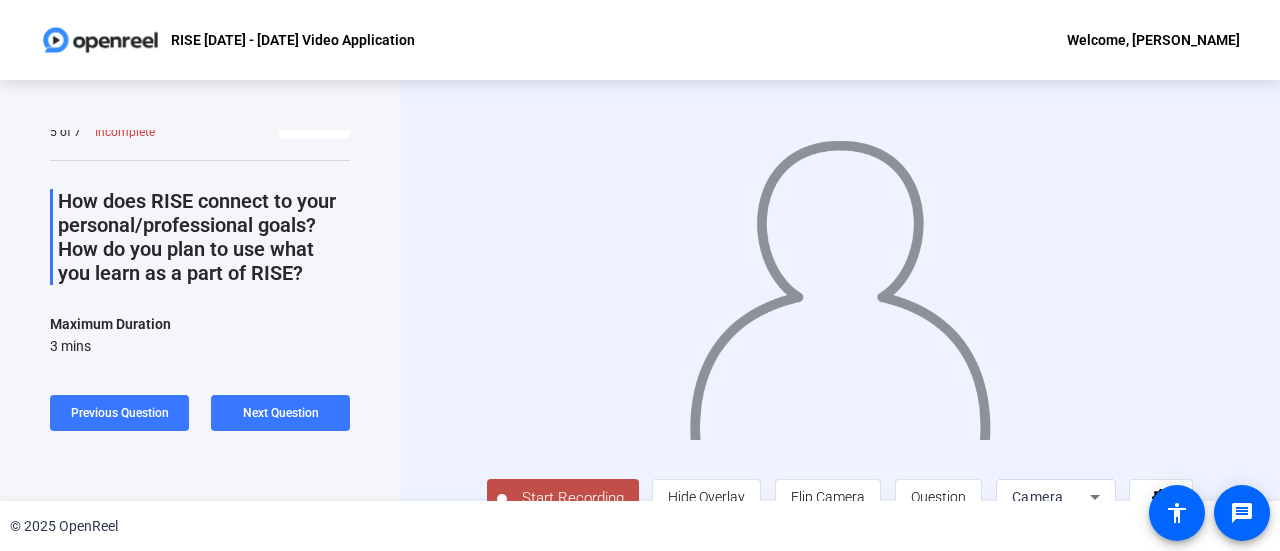 scroll, scrollTop: 0, scrollLeft: 0, axis: both 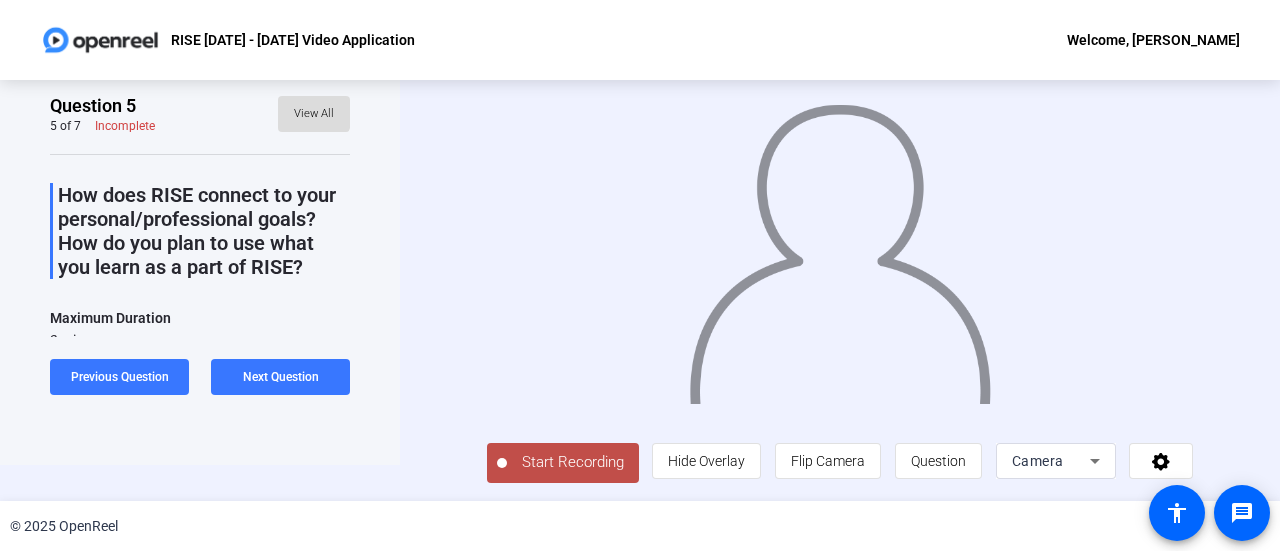 click on "View All" 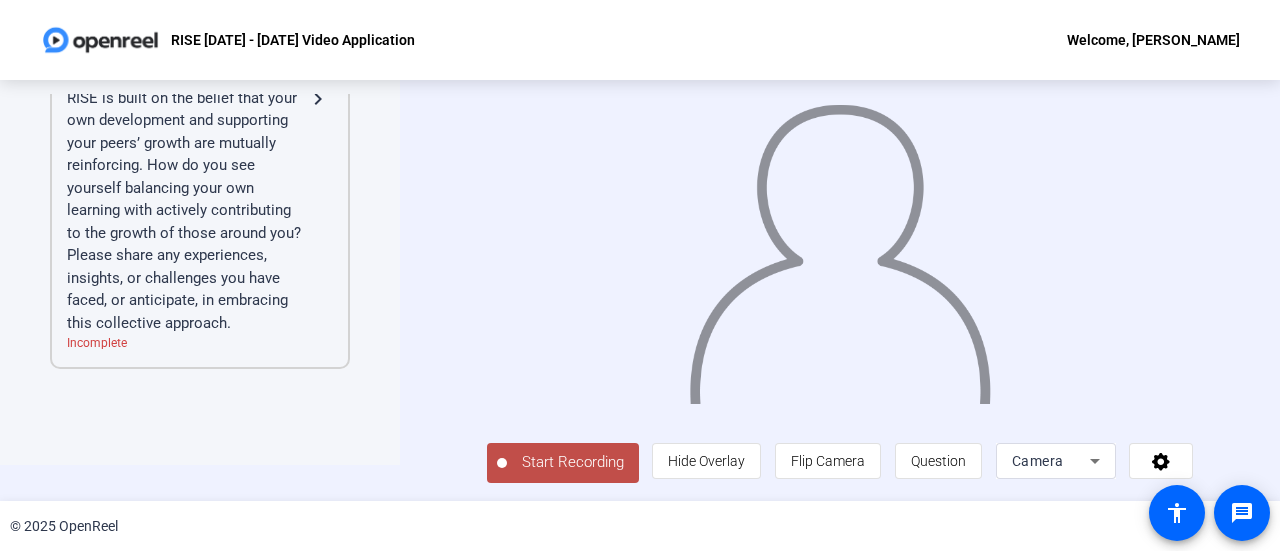 click on "RISE is built on the belief that your own development and supporting your peers’ growth are mutually reinforcing. How do you see yourself balancing your own learning with actively contributing to the growth of those around you? Please share any experiences, insights, or challenges you have faced, or anticipate, in embracing this collective approach." 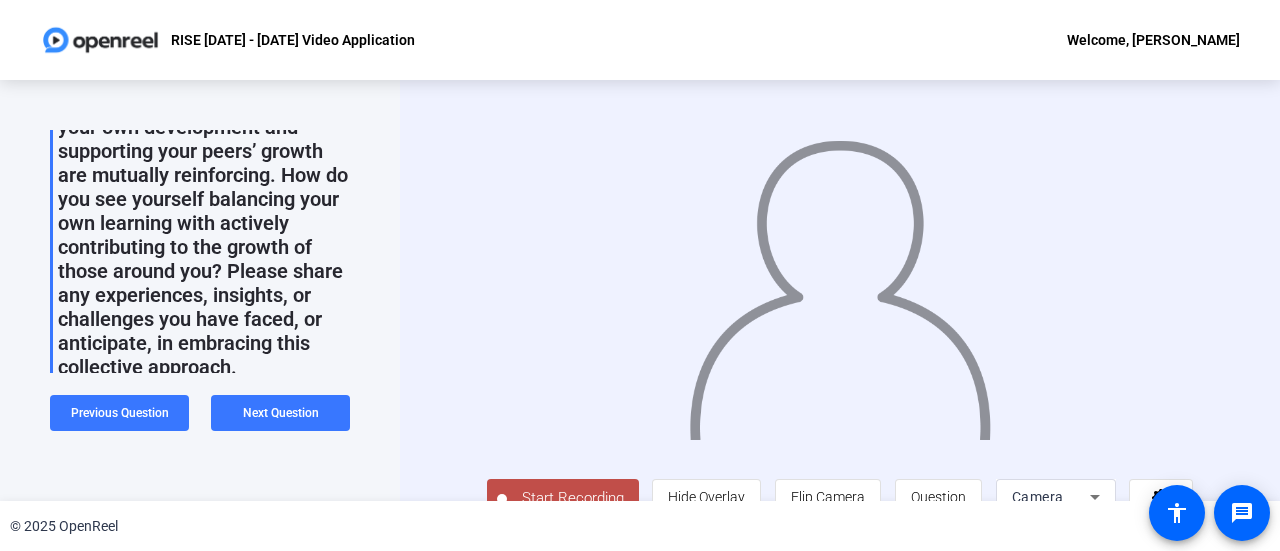scroll, scrollTop: 175, scrollLeft: 0, axis: vertical 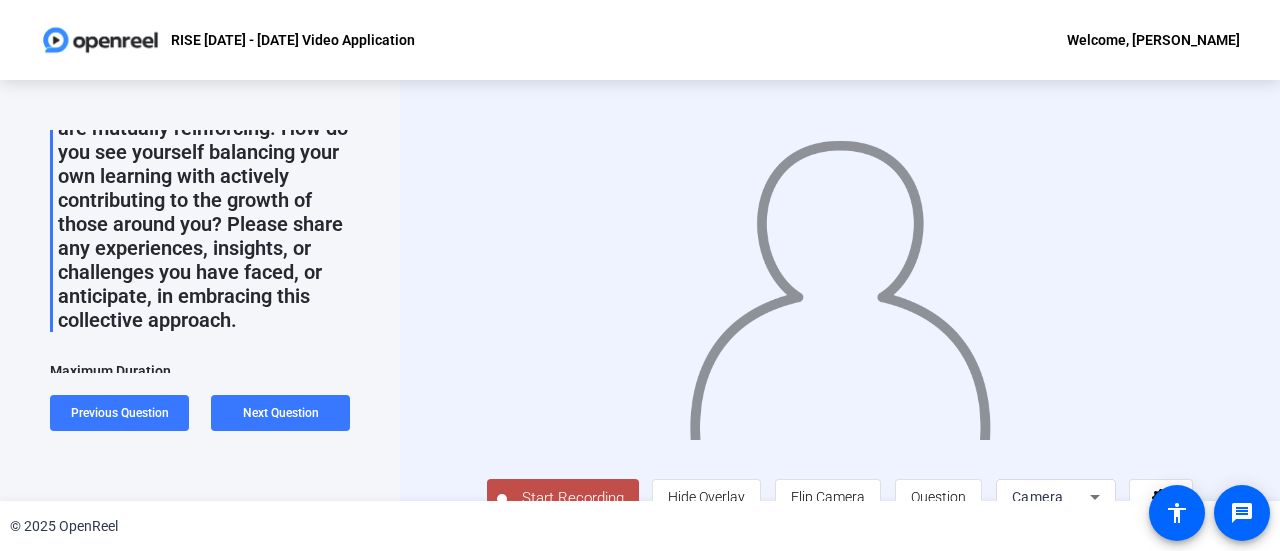 click on "Start Recording" 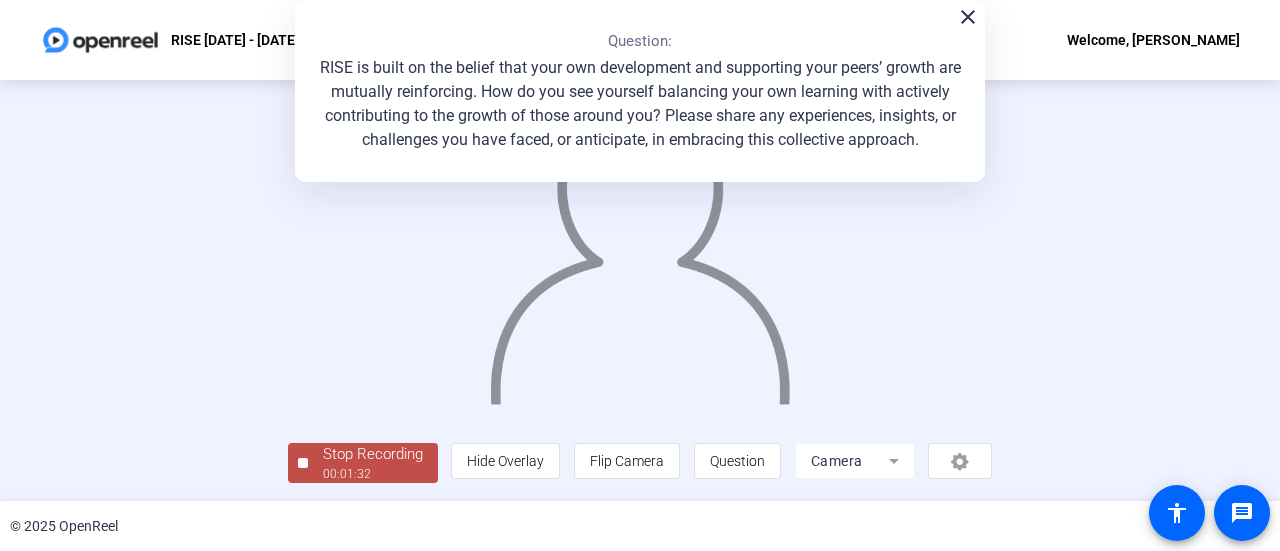 scroll, scrollTop: 140, scrollLeft: 0, axis: vertical 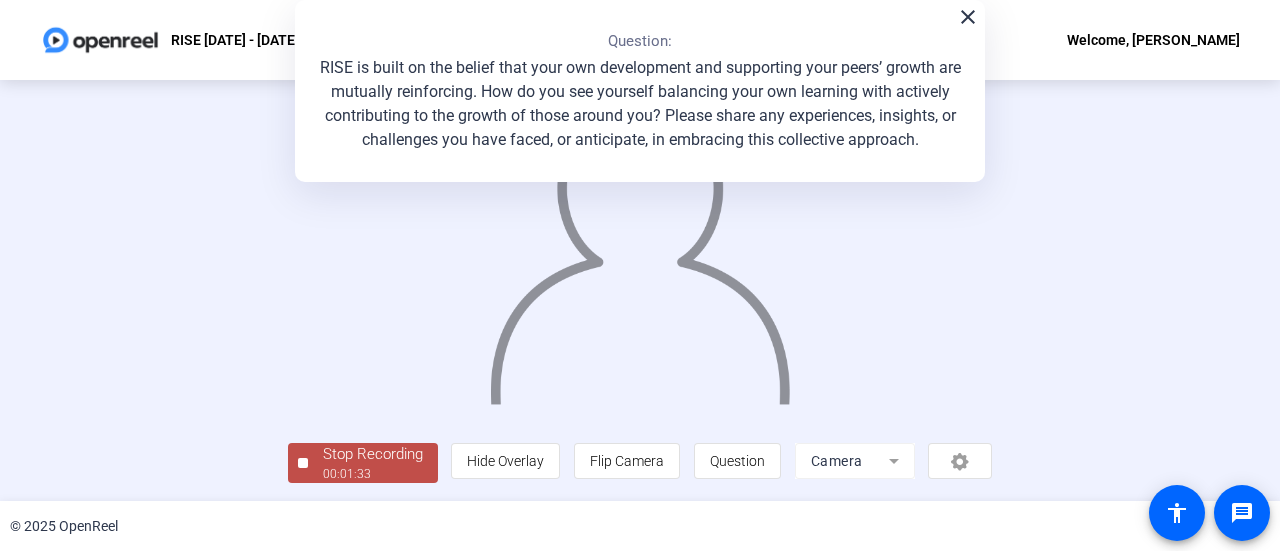 click on "Stop Recording" 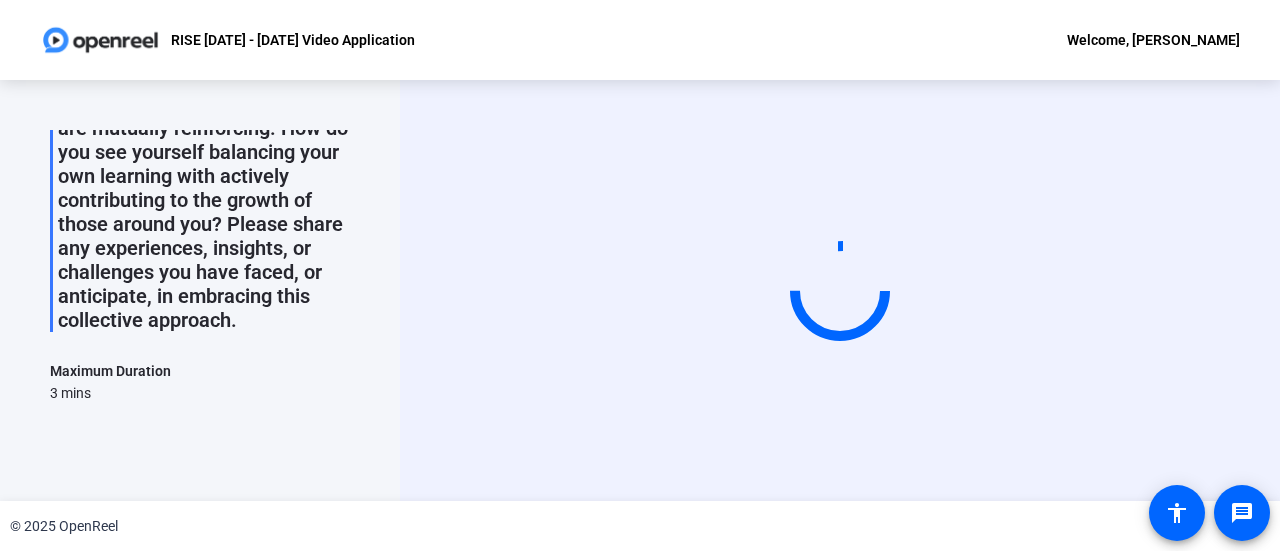 scroll, scrollTop: 0, scrollLeft: 0, axis: both 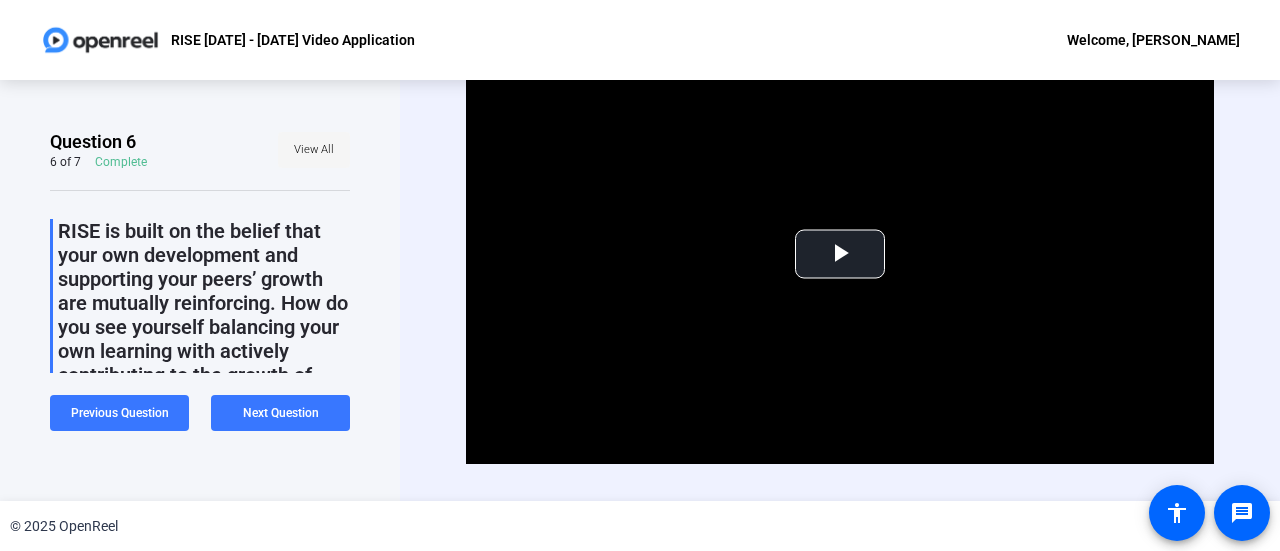 click on "View All" 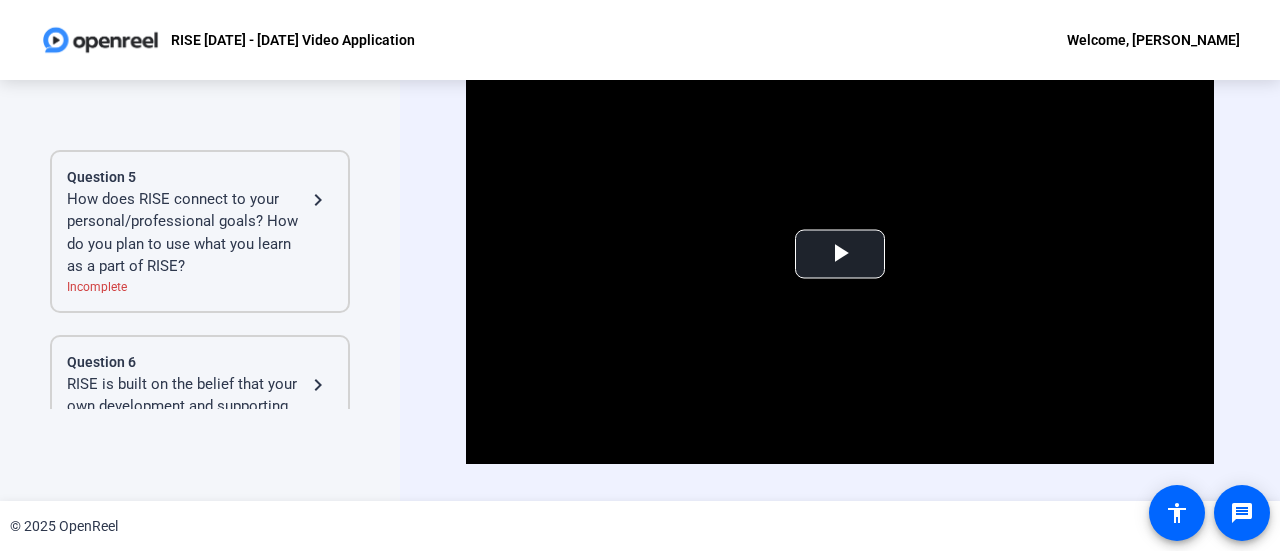 click on "How does RISE connect to your personal/professional goals? How do you plan to use what you learn as a part of RISE?" 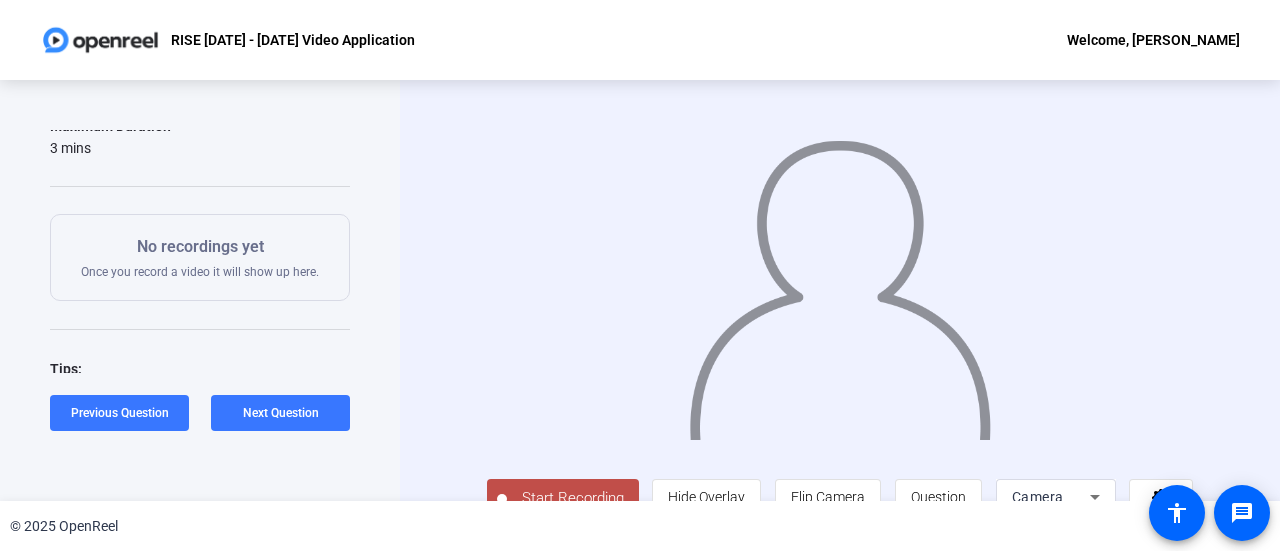 scroll, scrollTop: 0, scrollLeft: 0, axis: both 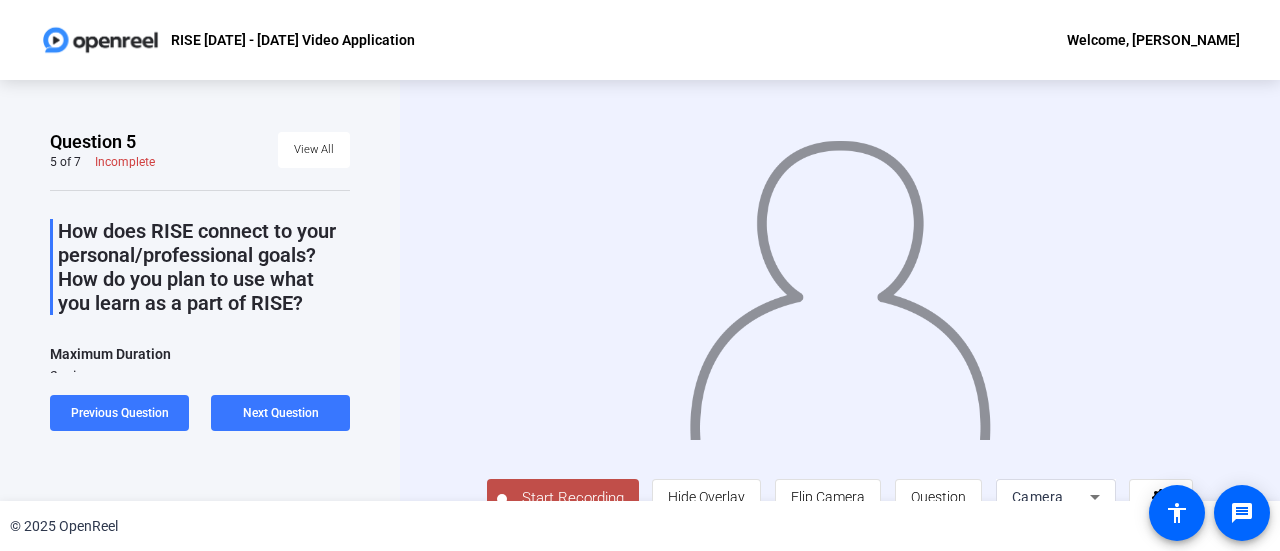 click on "Start Recording" 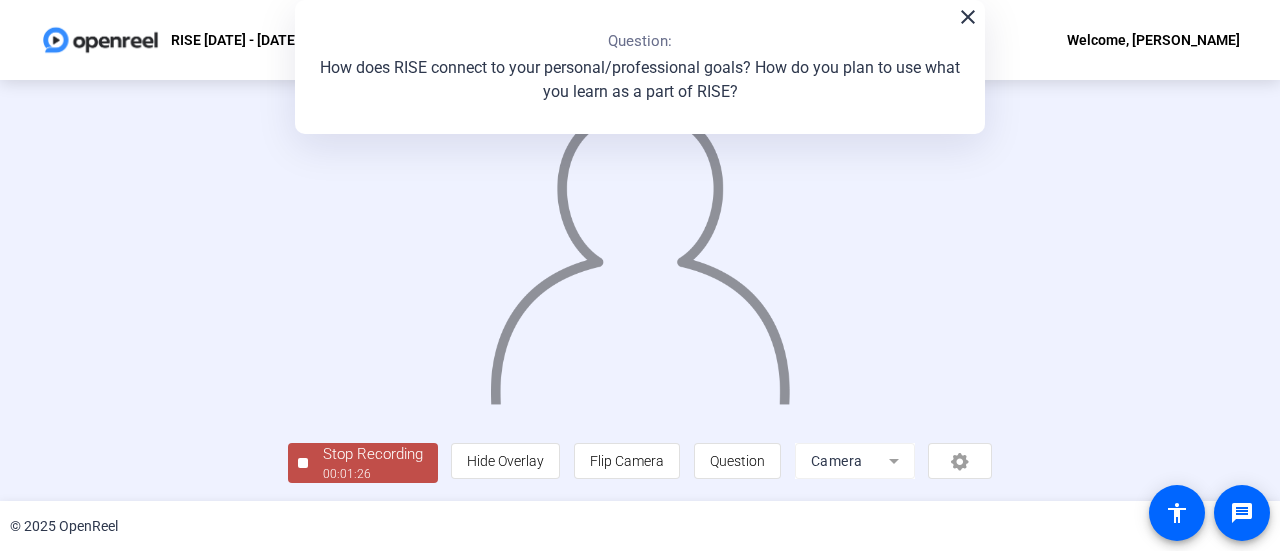 scroll, scrollTop: 140, scrollLeft: 0, axis: vertical 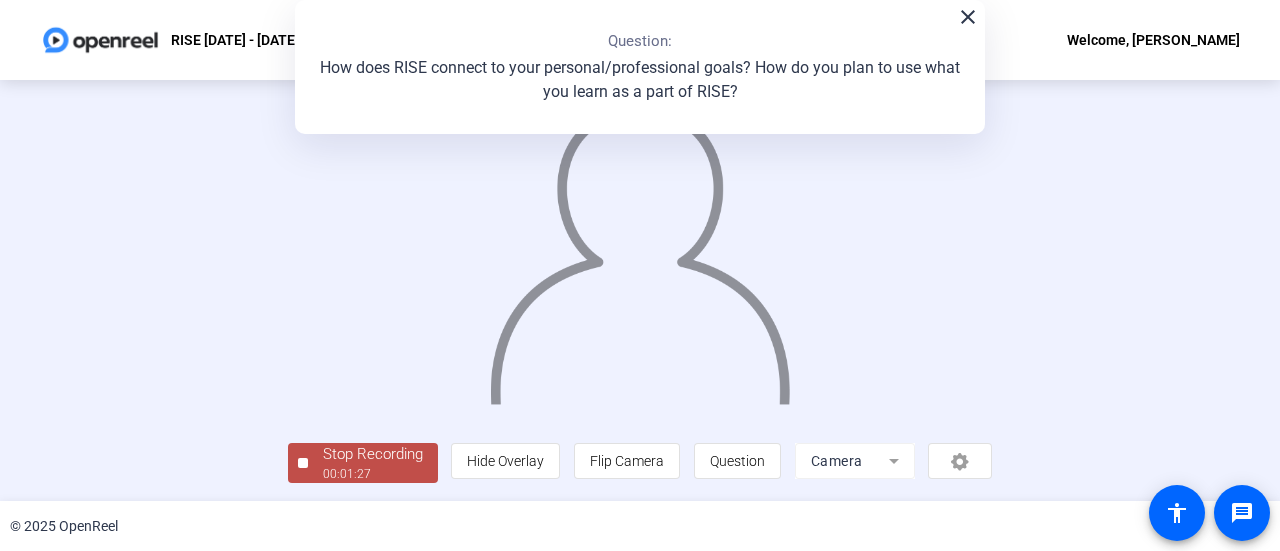 click on "Stop Recording" 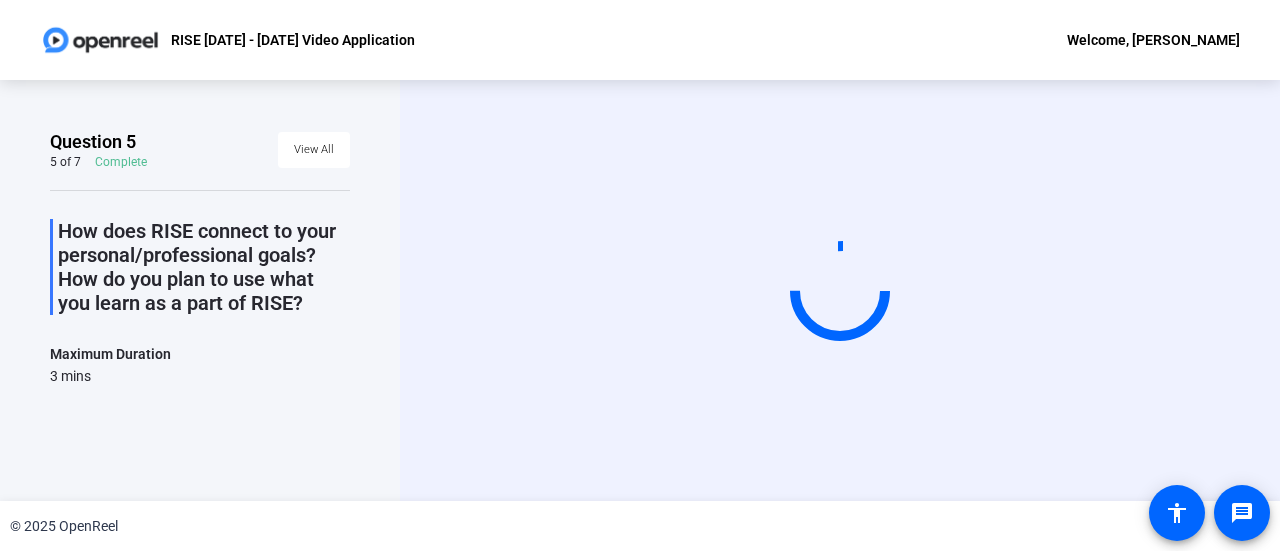 scroll, scrollTop: 0, scrollLeft: 0, axis: both 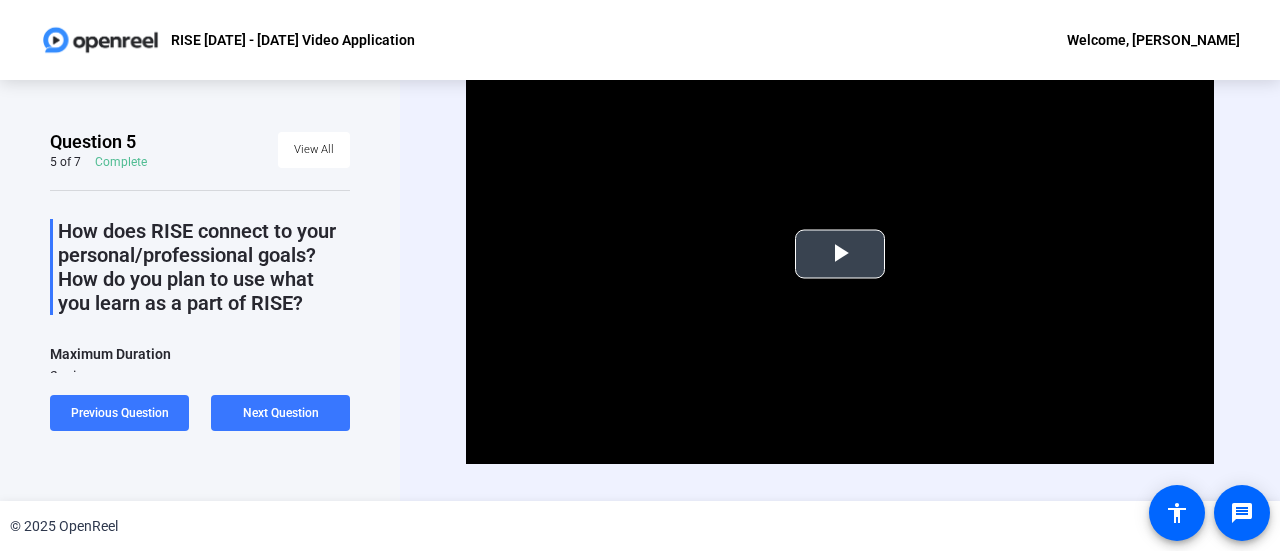 click at bounding box center (840, 254) 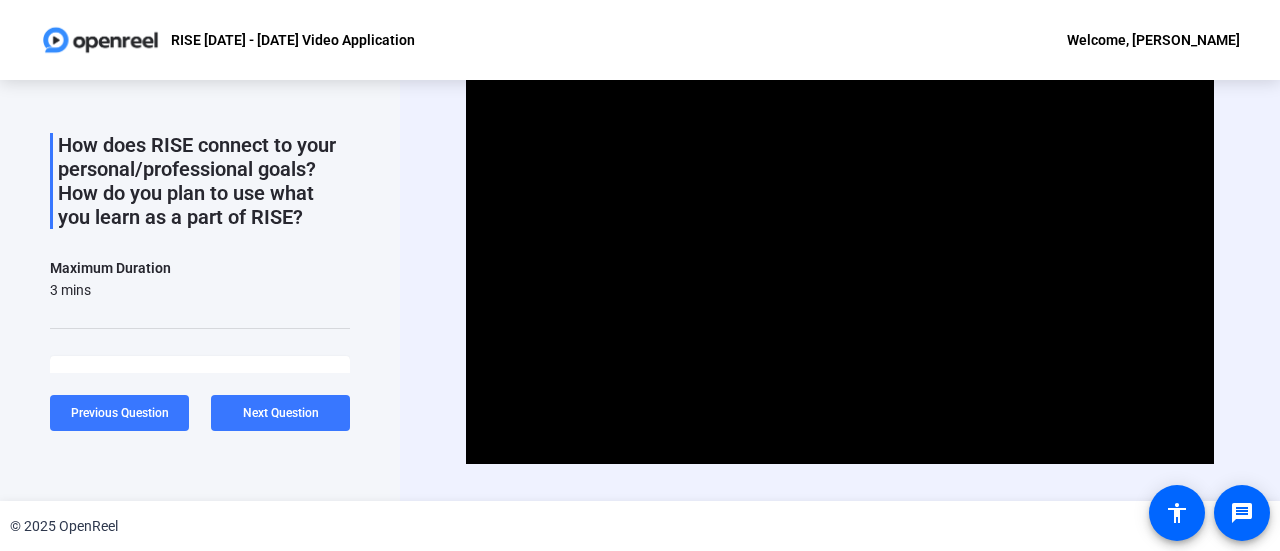 scroll, scrollTop: 64, scrollLeft: 0, axis: vertical 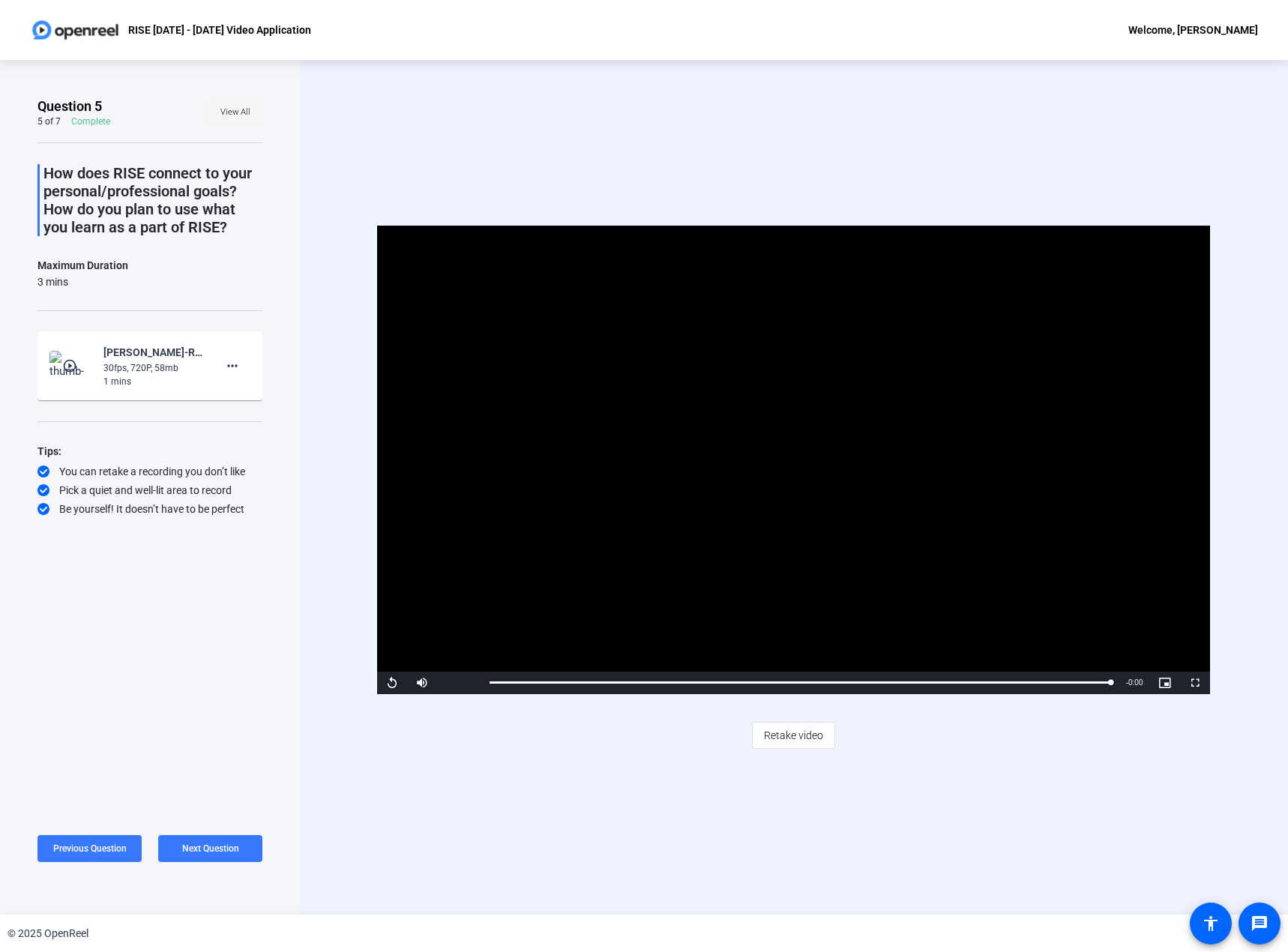 click on "View All" 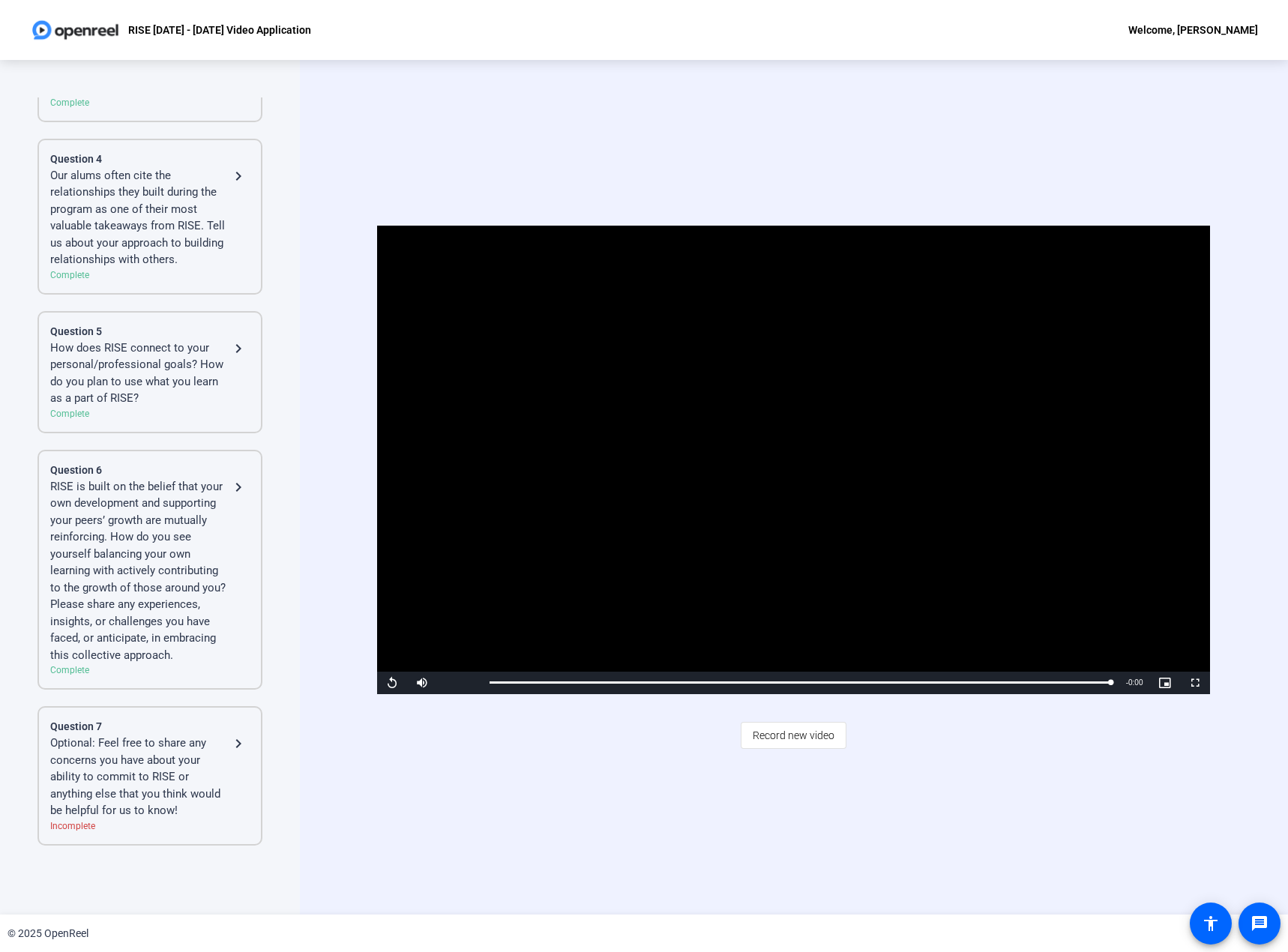 scroll, scrollTop: 528, scrollLeft: 0, axis: vertical 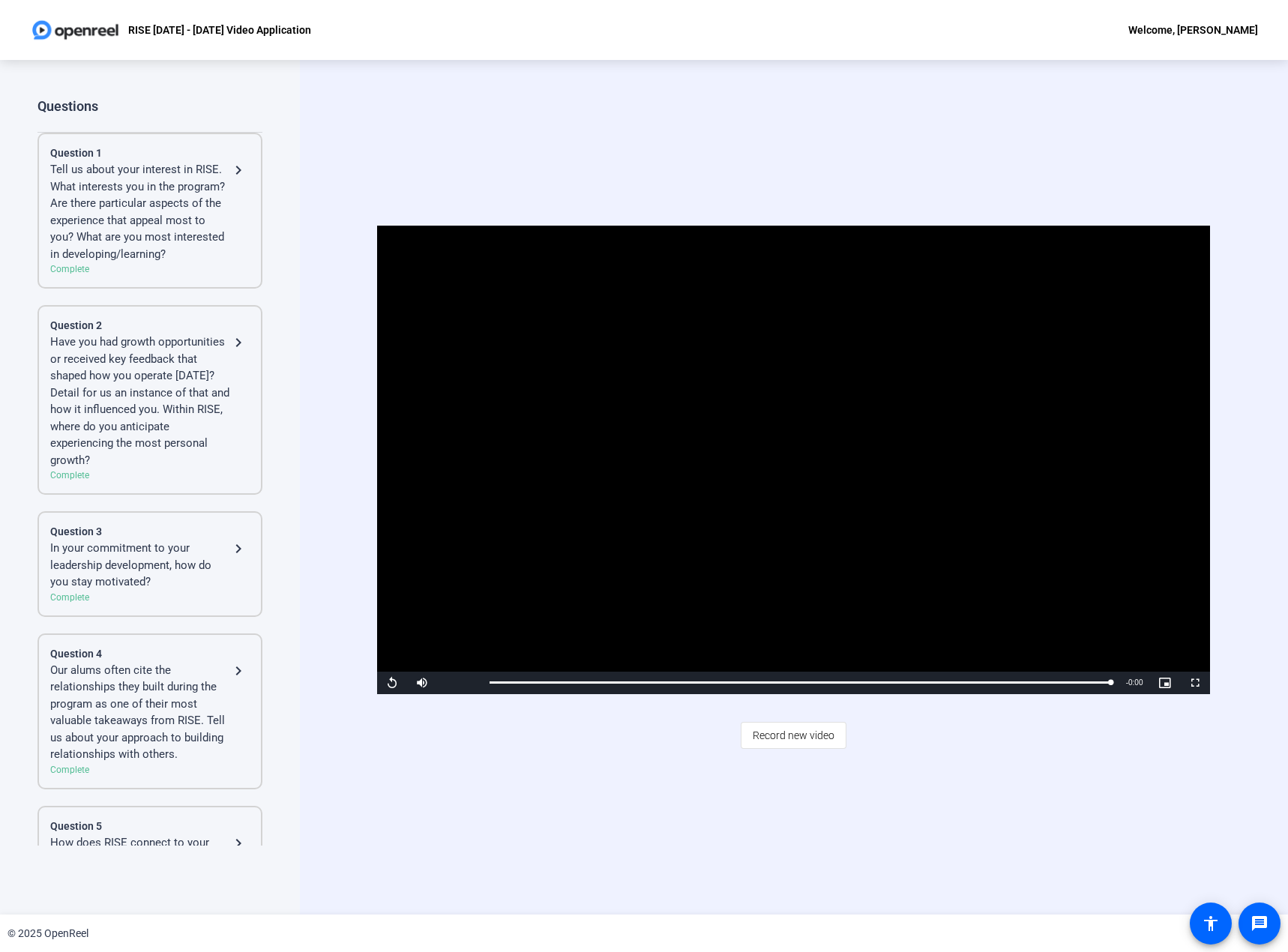 click on "Video Player is loading. Play Video Replay Mute Current Time  1:27 / Duration  1:27 Loaded :  100.00% 1:27 Stream Type  LIVE Seek to live, currently behind live LIVE Remaining Time  - 0:00   1x Playback Rate Chapters Chapters Descriptions descriptions off , selected Captions captions settings , opens captions settings dialog captions off , selected Audio Track Picture-in-Picture Fullscreen This is a modal window. Beginning of dialog window. Escape will cancel and close the window. Text Color White Black Red Green Blue Yellow Magenta Cyan Transparency Opaque Semi-Transparent Background Color Black White Red Green Blue Yellow Magenta Cyan Transparency Opaque Semi-Transparent Transparent Window Color Black White Red Green Blue Yellow Magenta Cyan Transparency Transparent Semi-Transparent Opaque Font Size 50% 75% 100% 125% 150% 175% 200% 300% 400% Text Edge Style None Raised Depressed Uniform Dropshadow Font Family Proportional Sans-Serif Monospace Sans-Serif Proportional Serif Monospace Serif Casual Script" 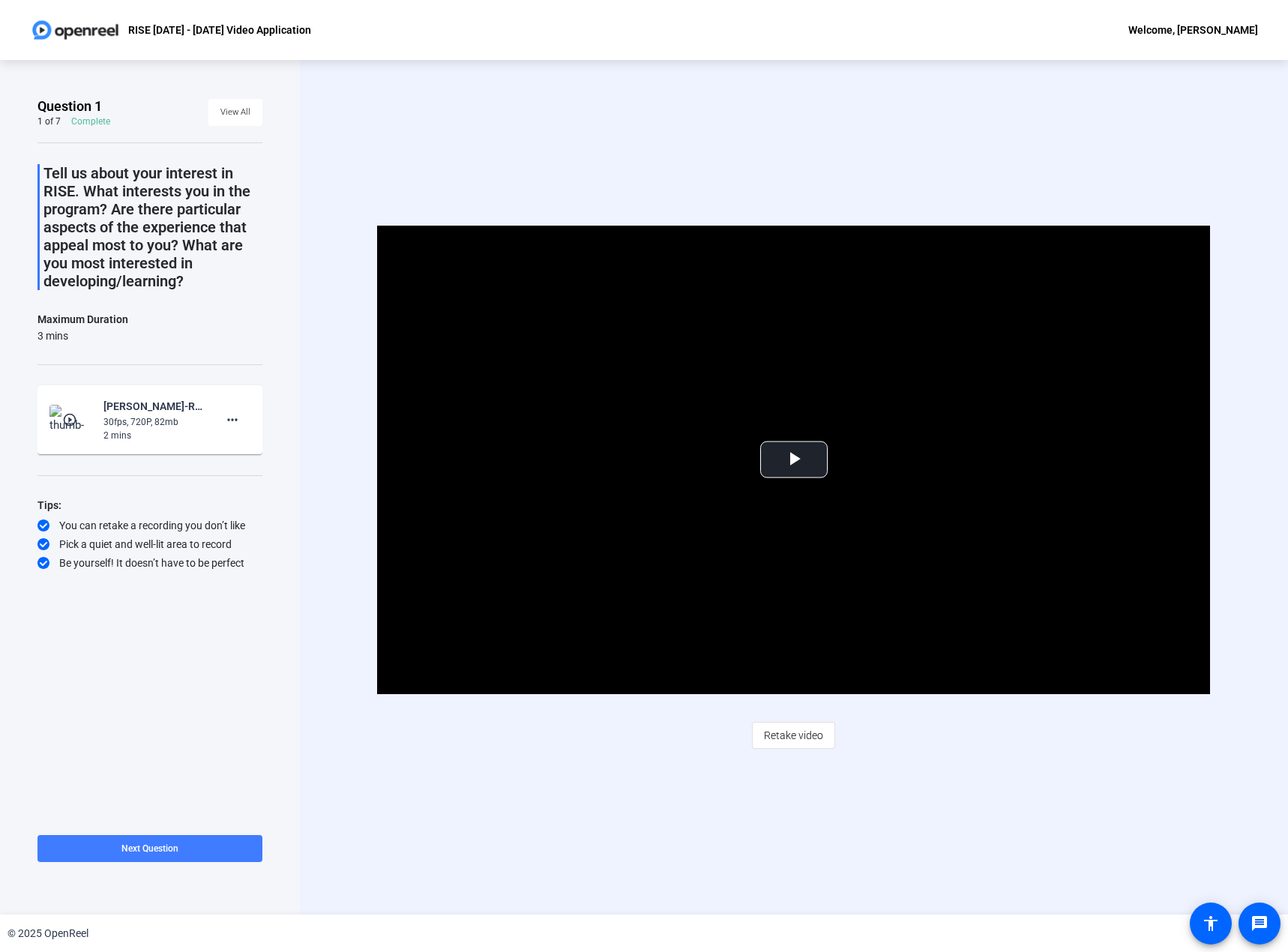 click on "Next Question" 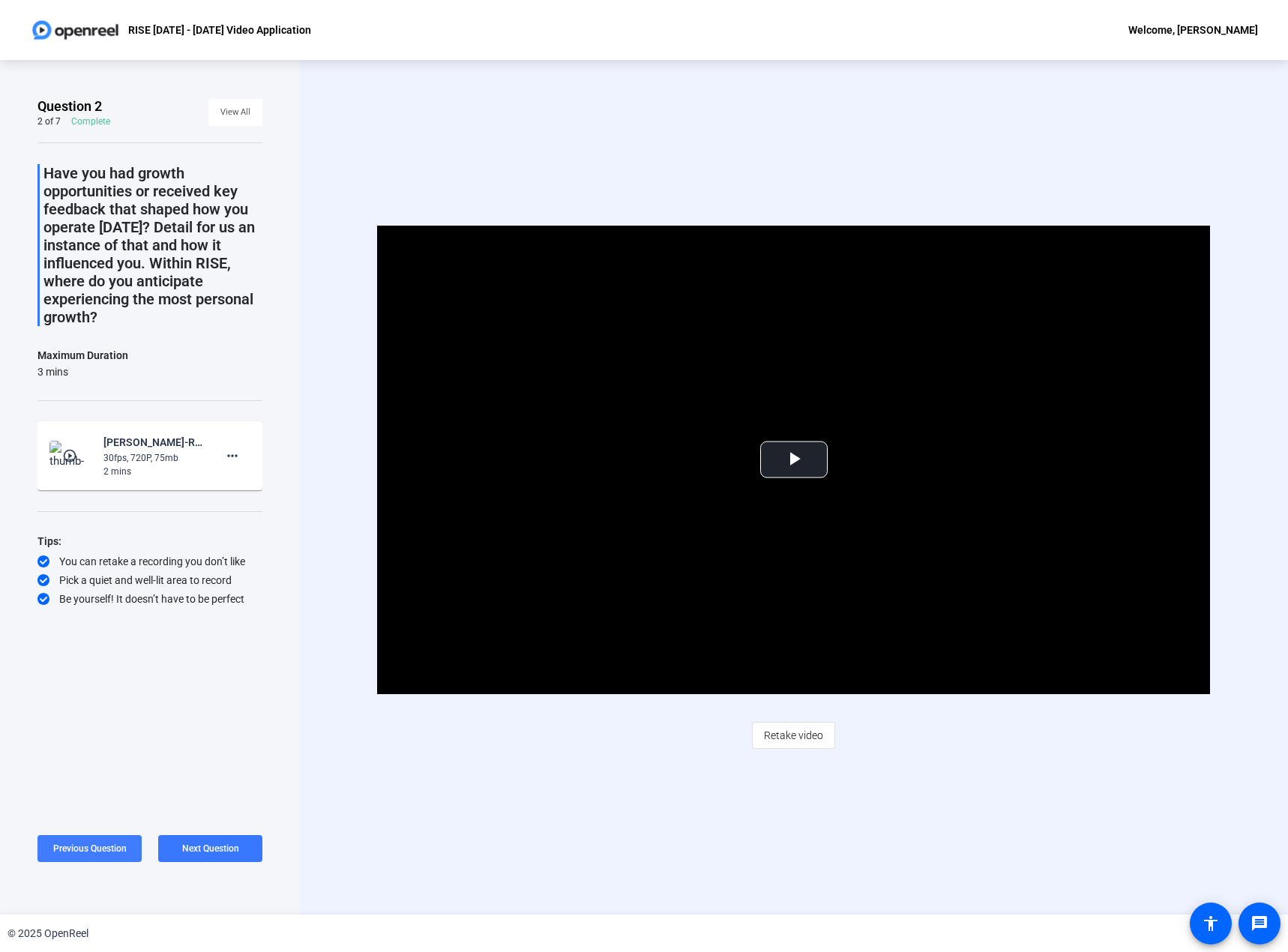 click on "Previous Question" 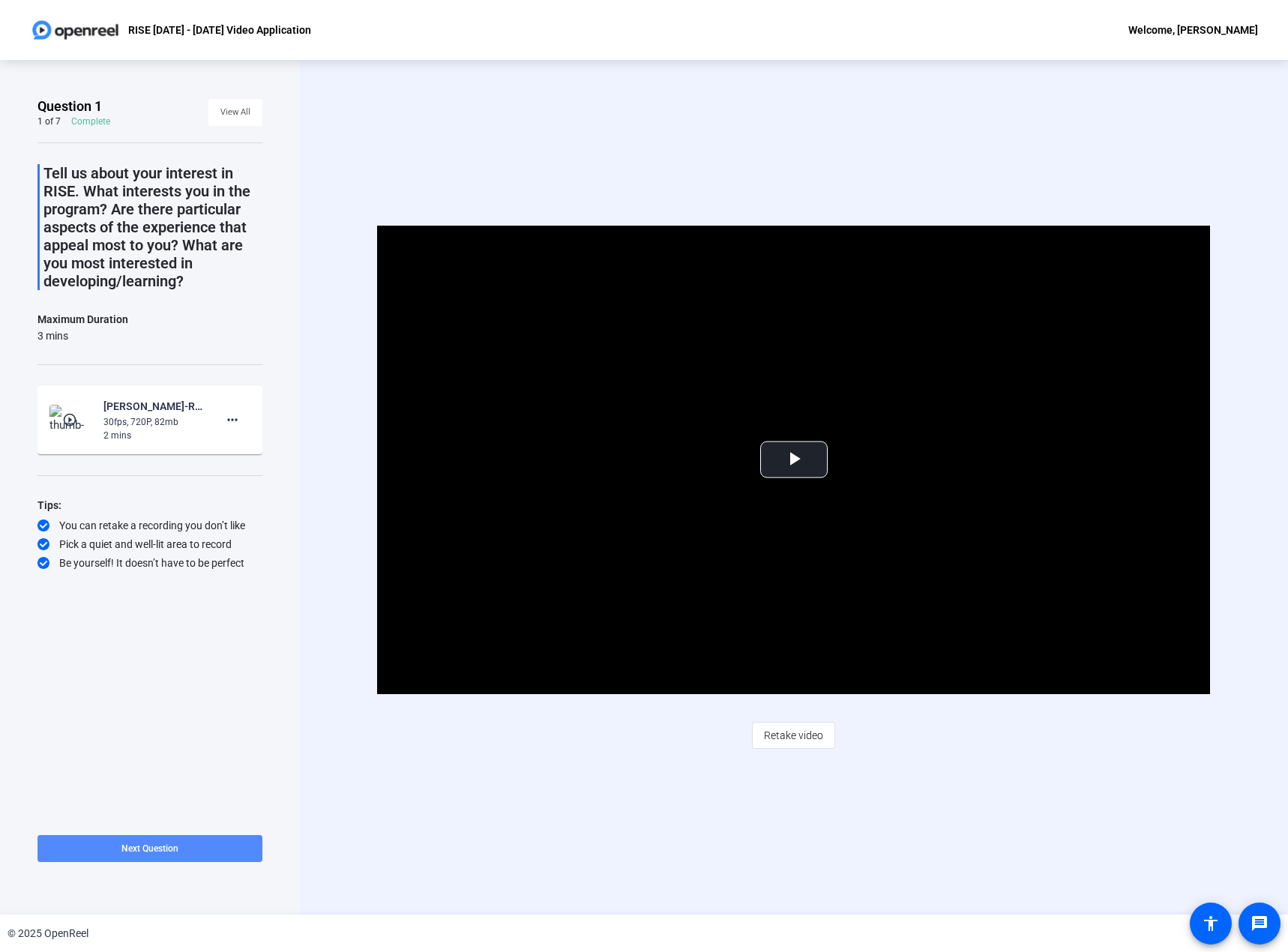 click on "Next Question" 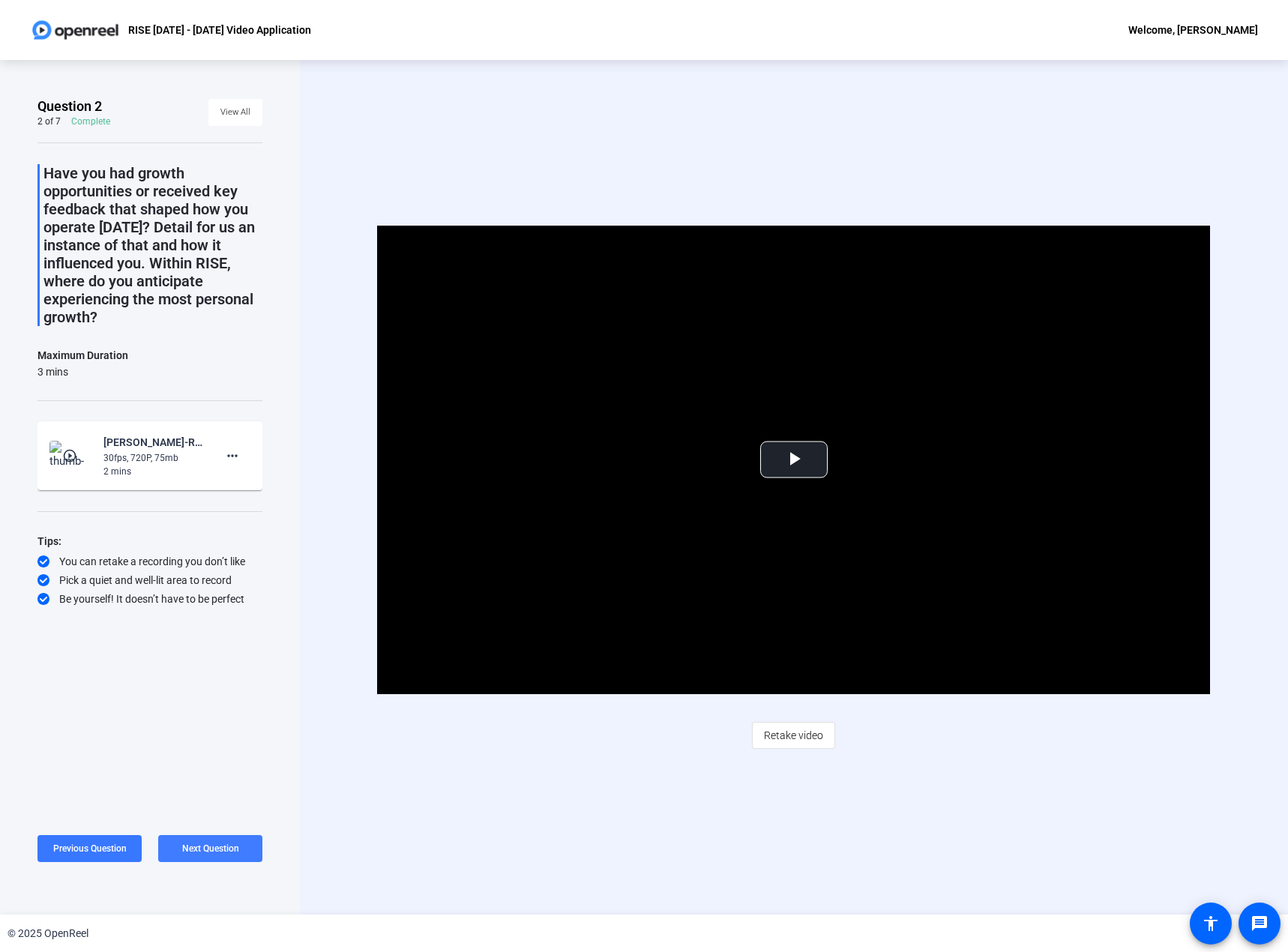 click on "Previous Question" 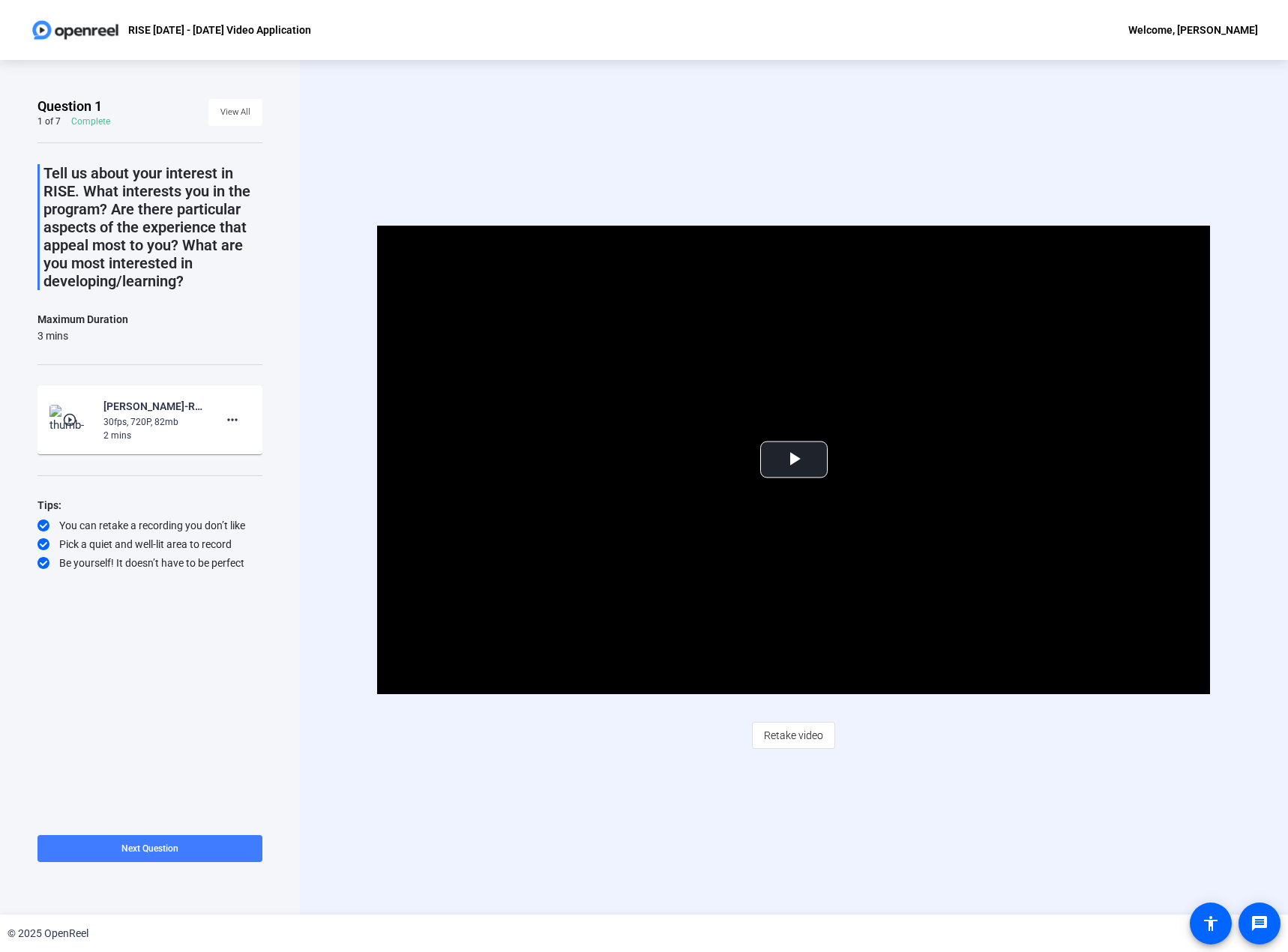 click on "Next Question" 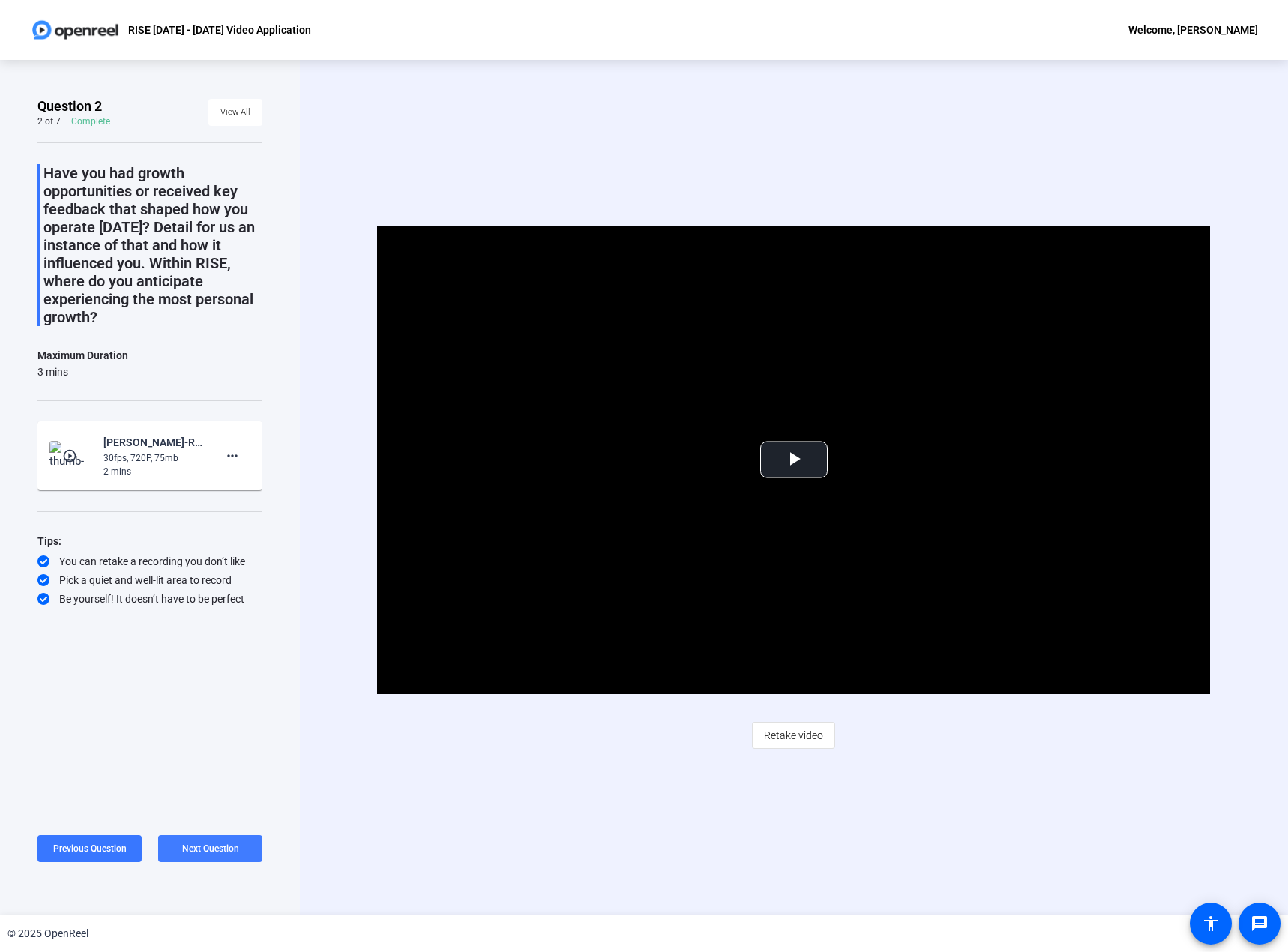 click on "Next Question" 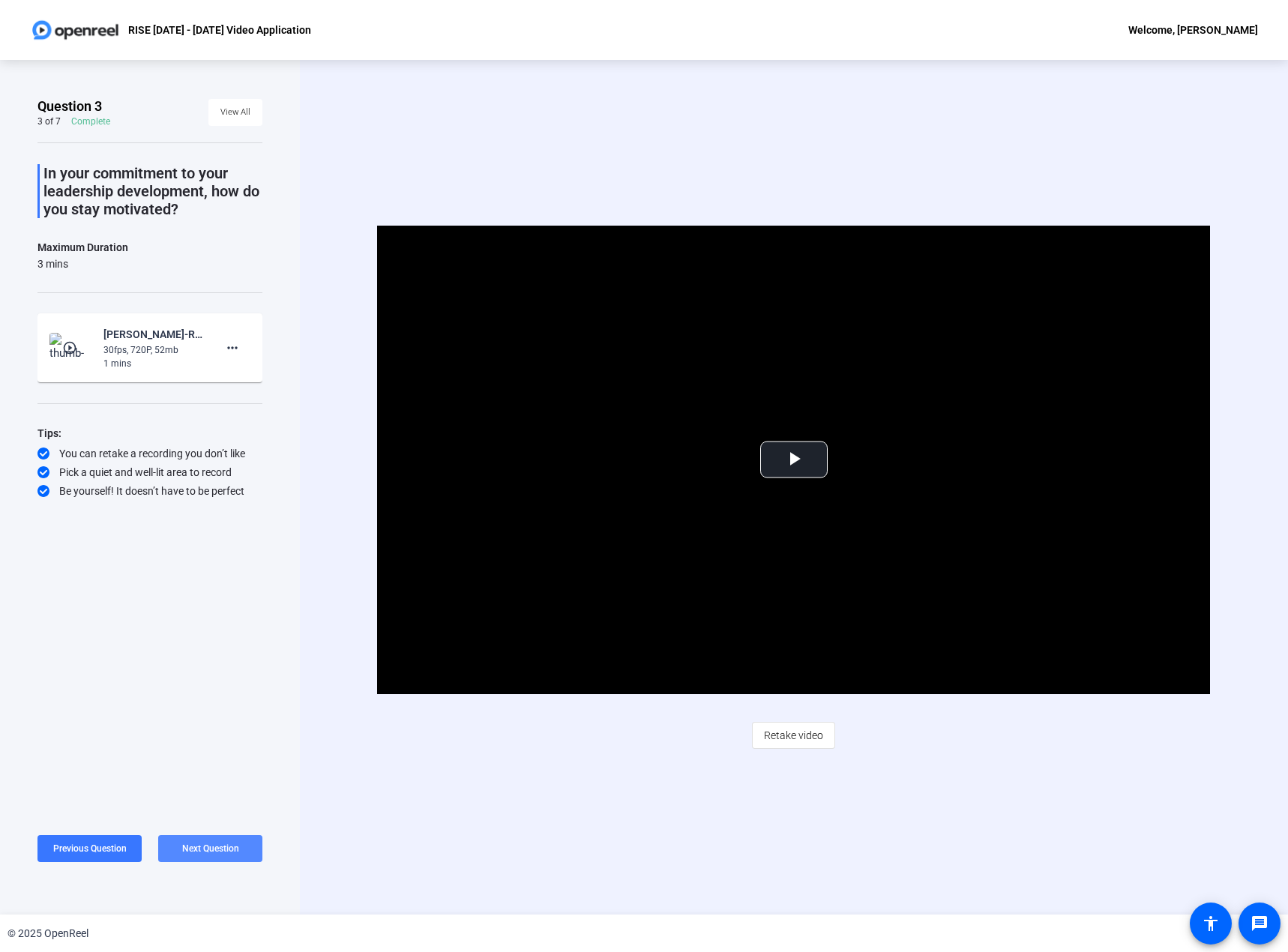 click on "Next Question" 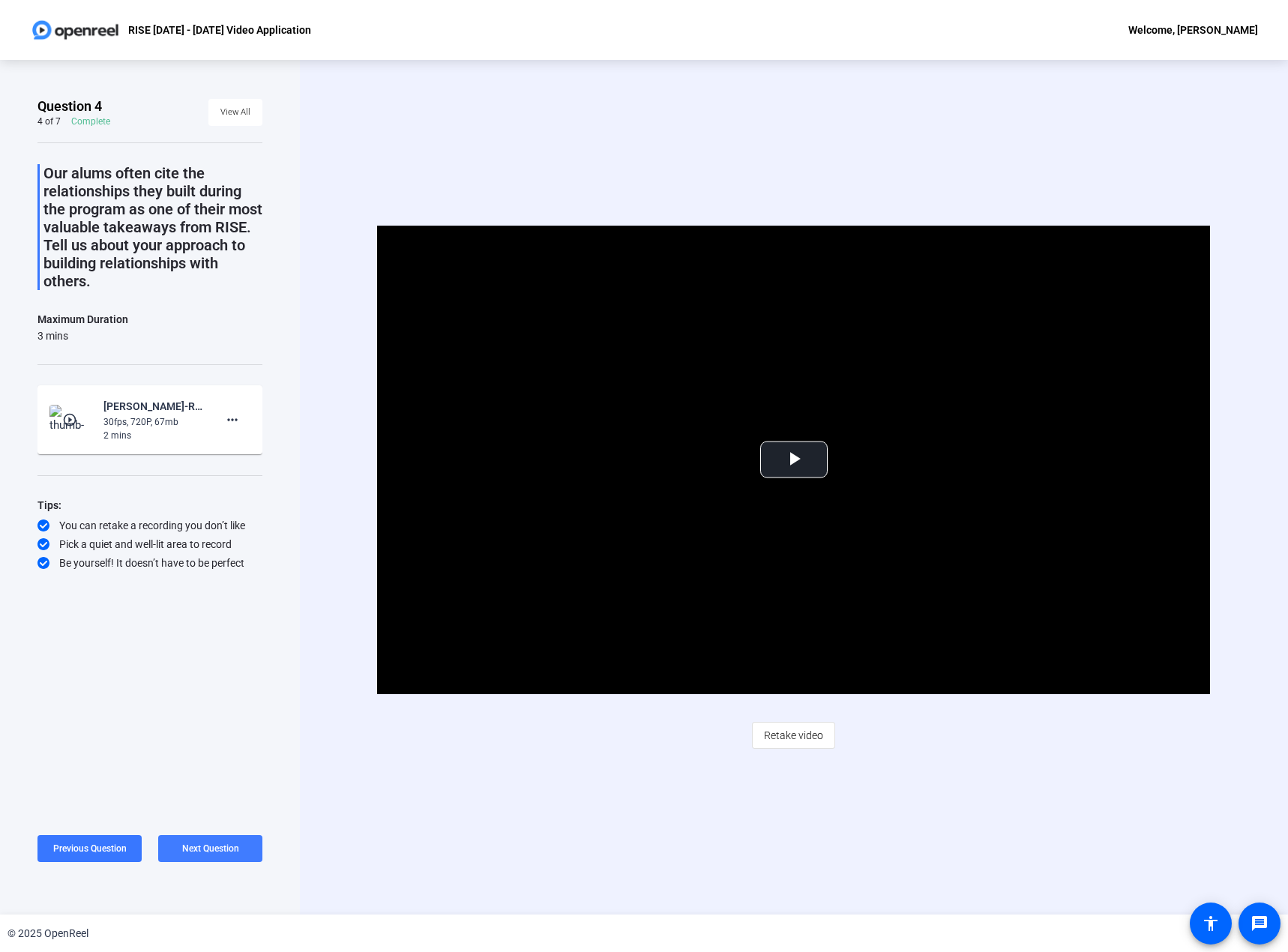 click on "Next Question" 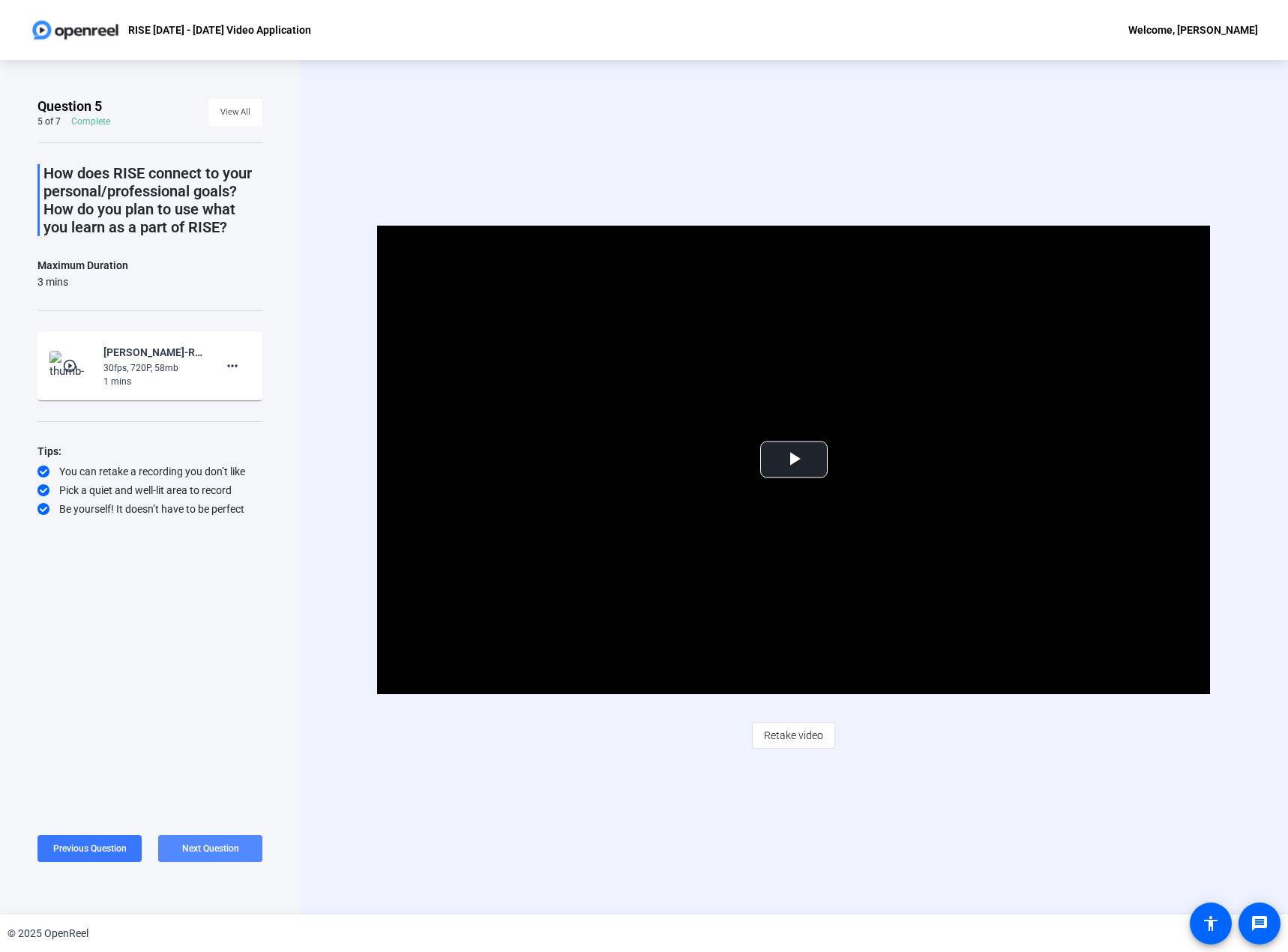 click on "Next Question" 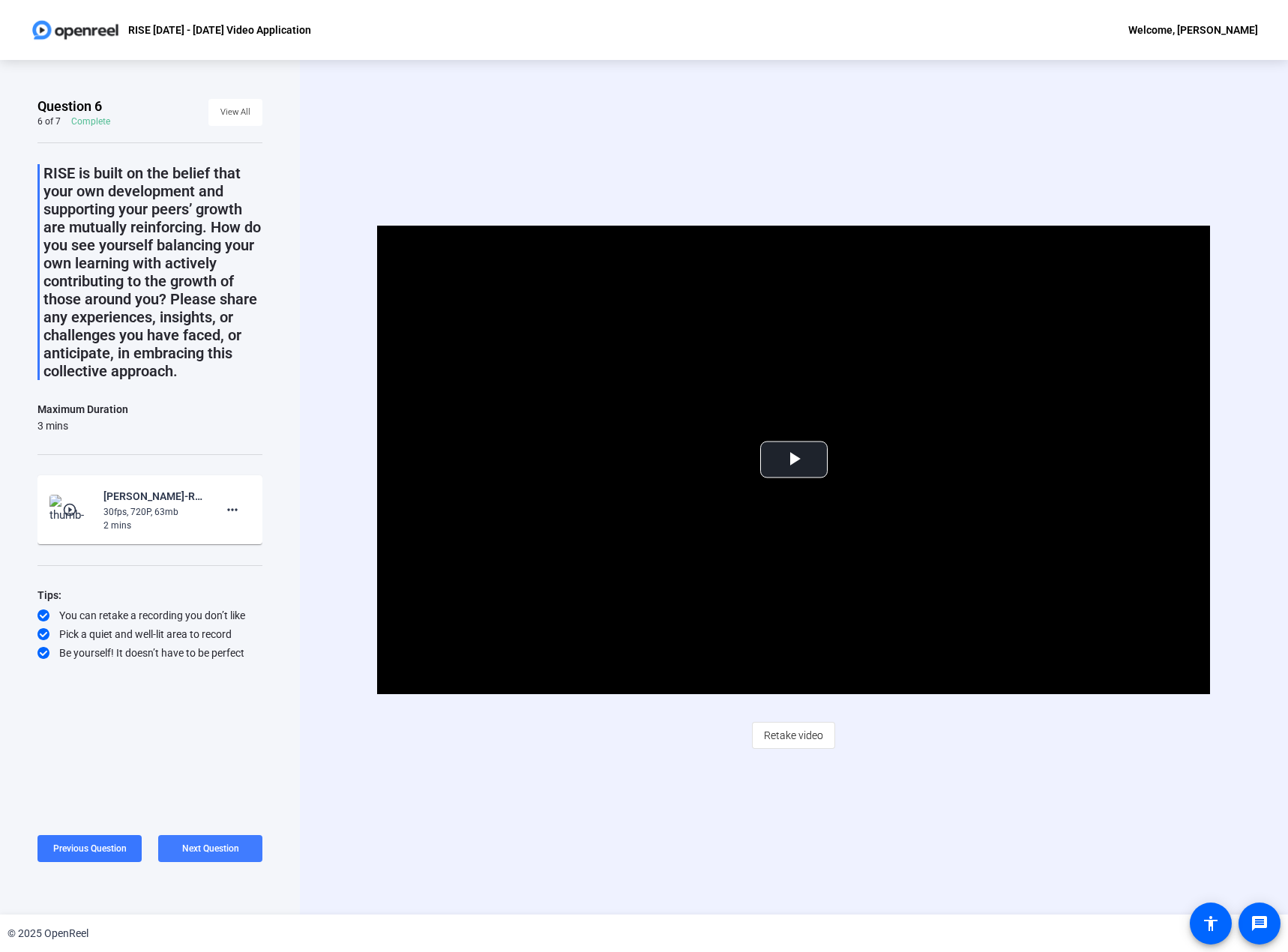 click on "Next Question" 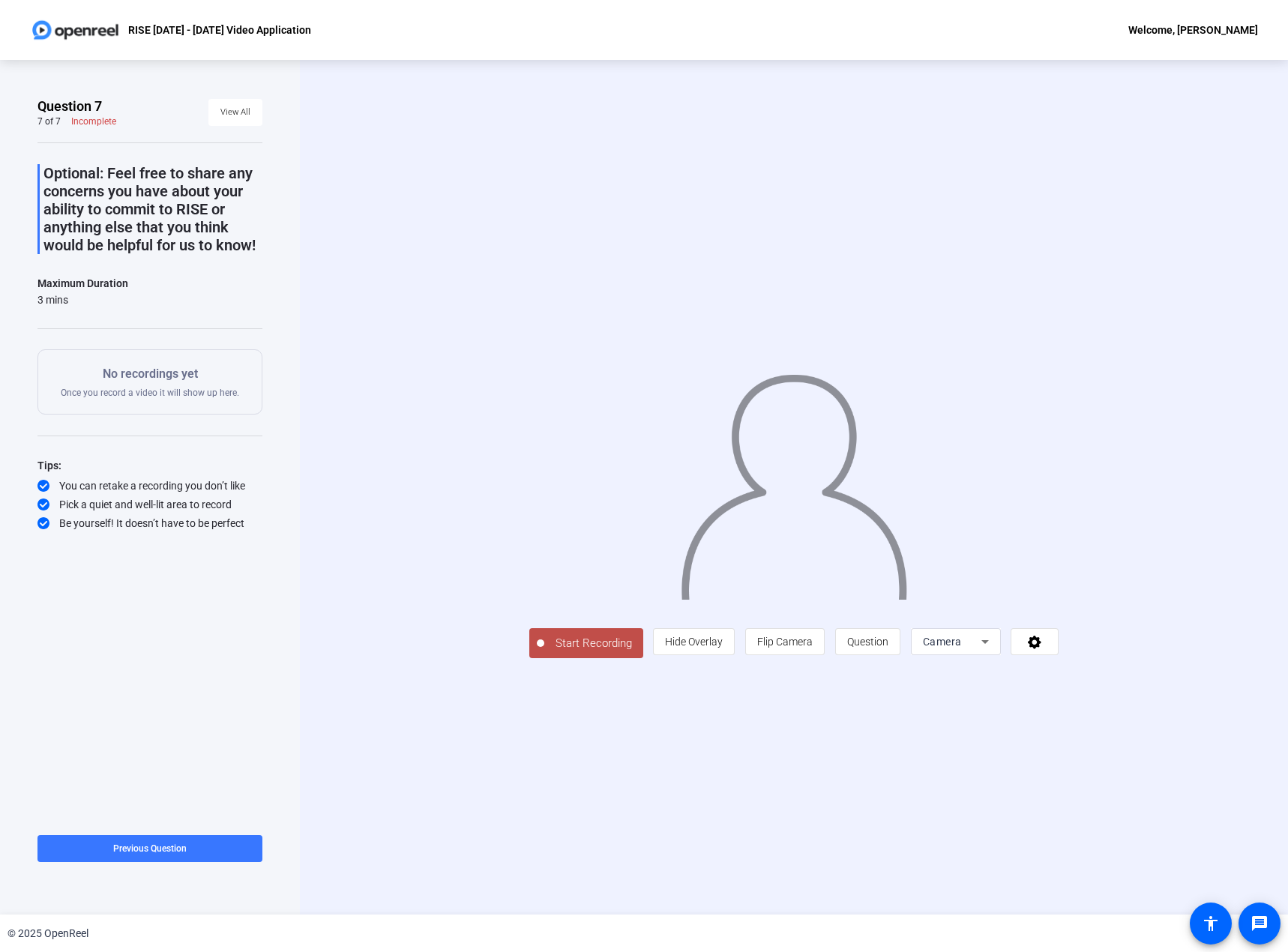 click on "RISE [DATE] - [DATE] Video Application" 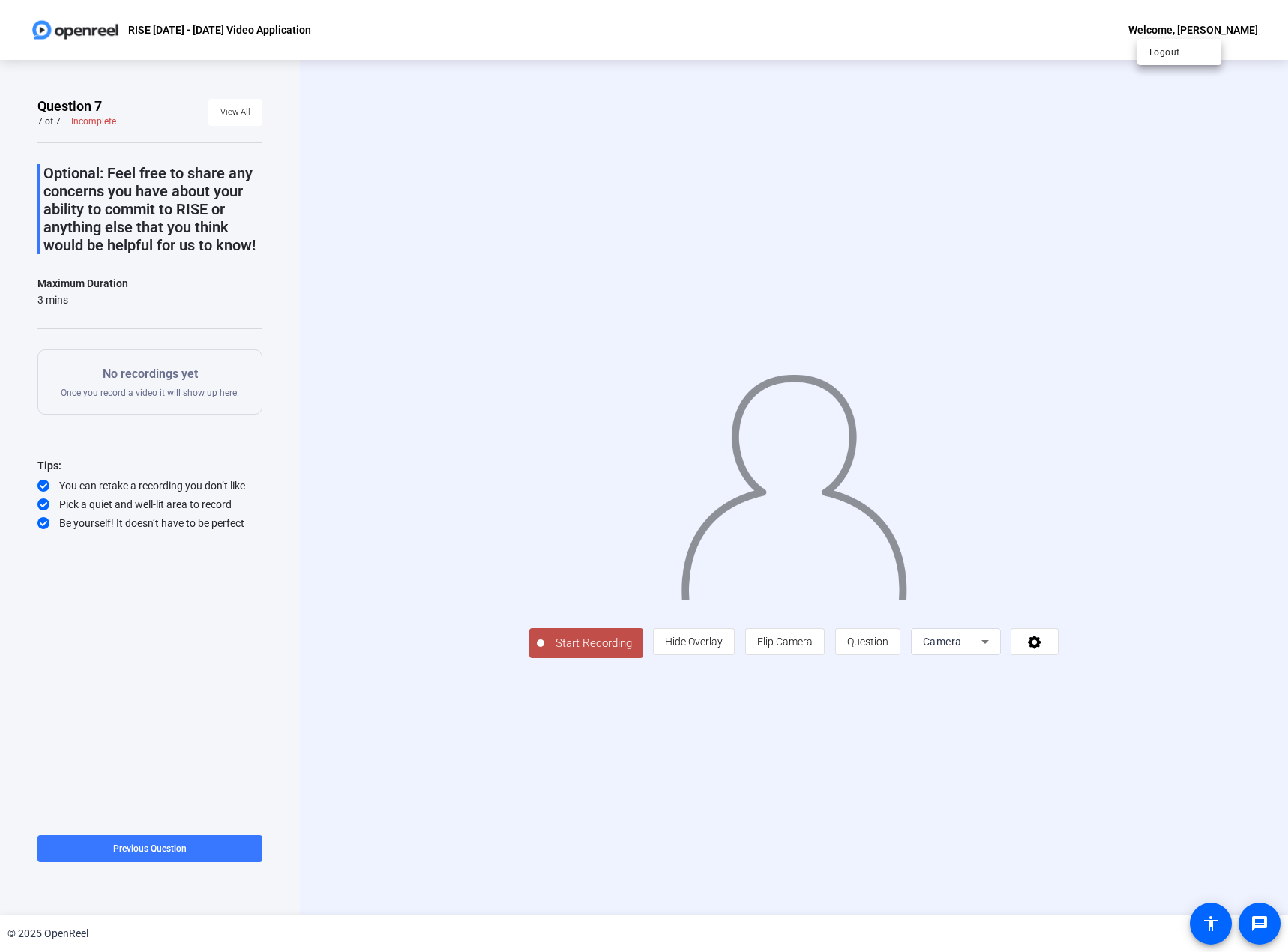 click at bounding box center [644, 476] 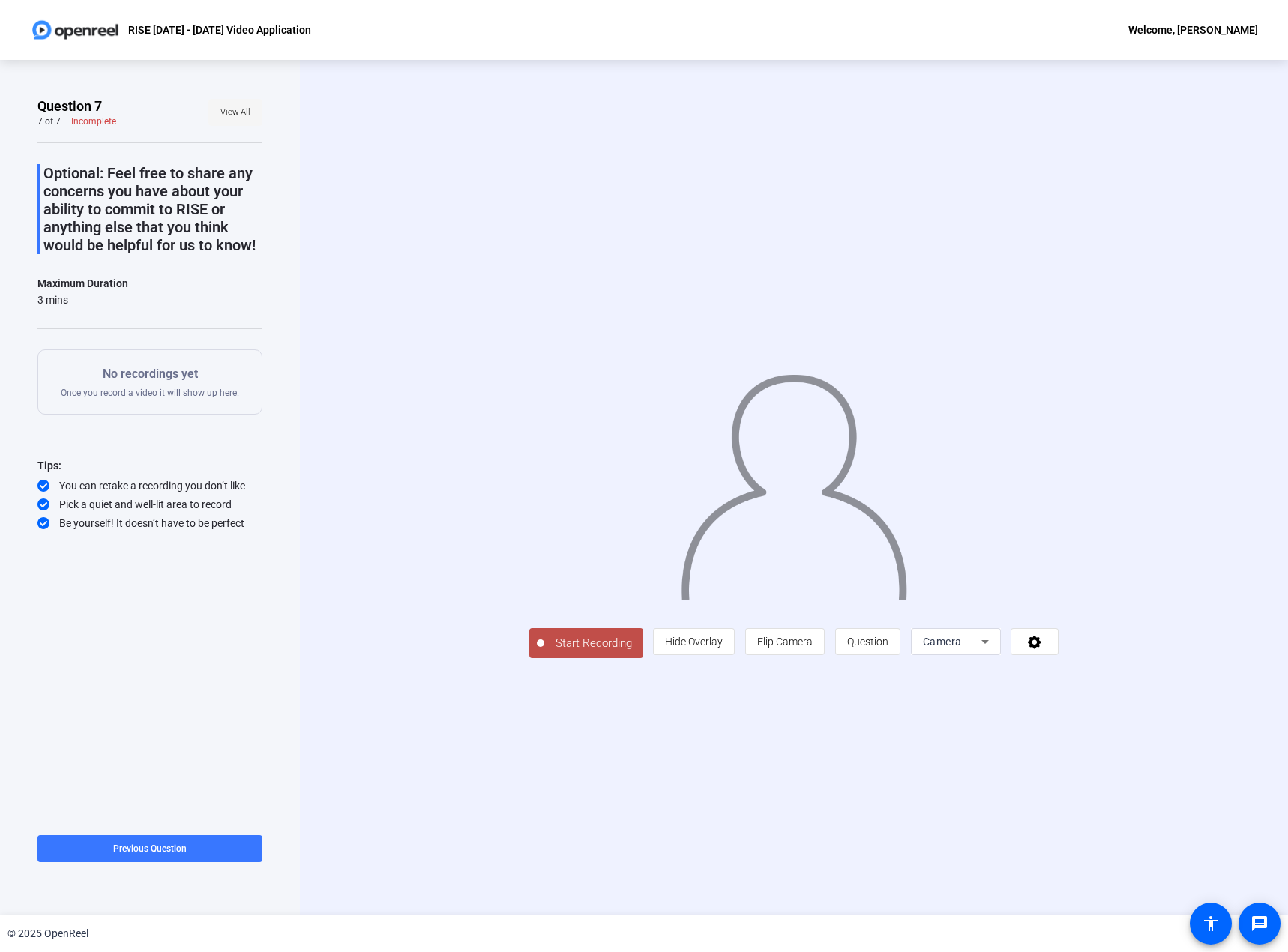 click on "View All" 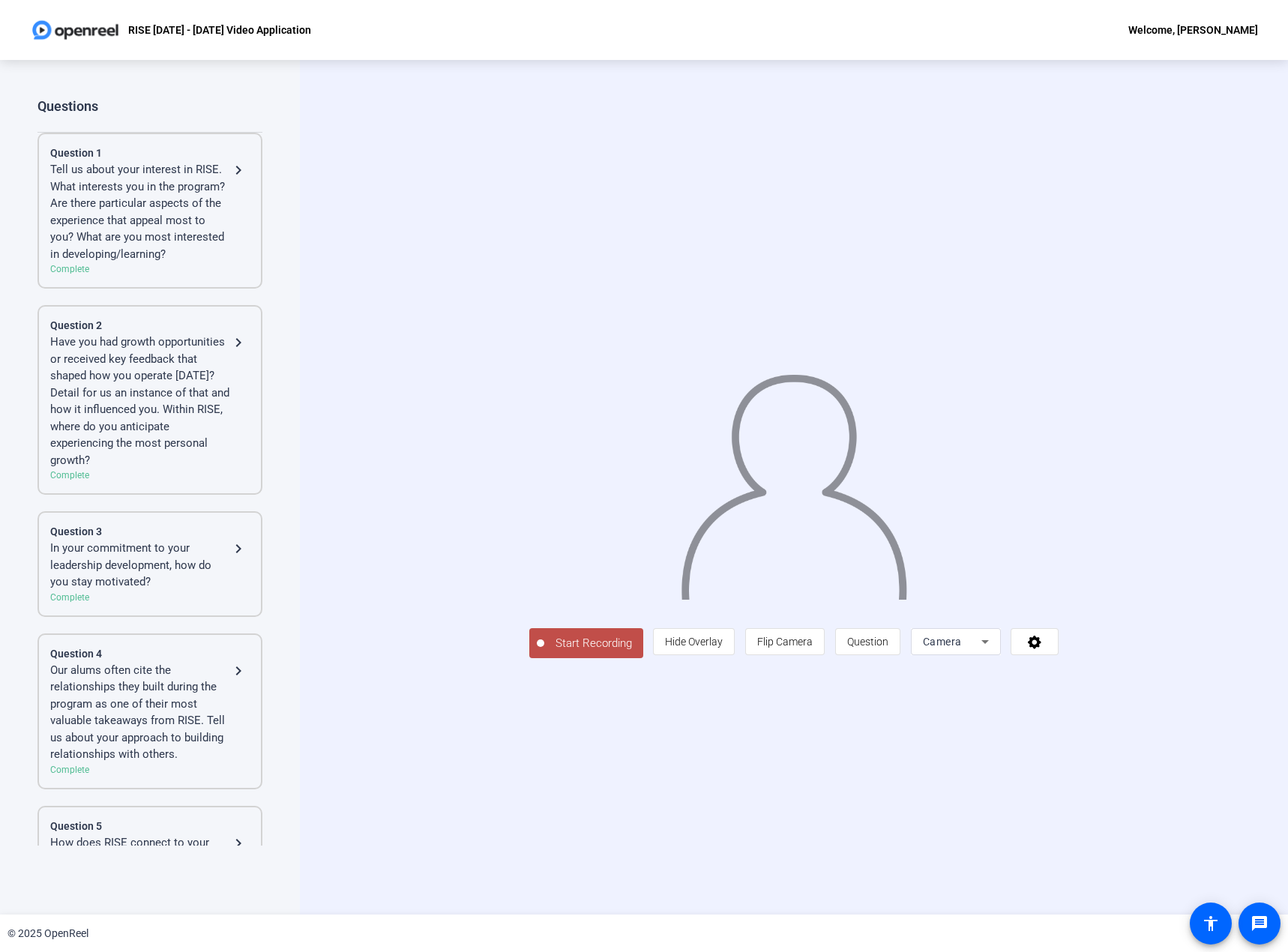 click on "Tell us about your interest in RISE. What interests you in the program? Are there particular aspects of the experience that appeal most to you? What are you most interested in developing/learning?" 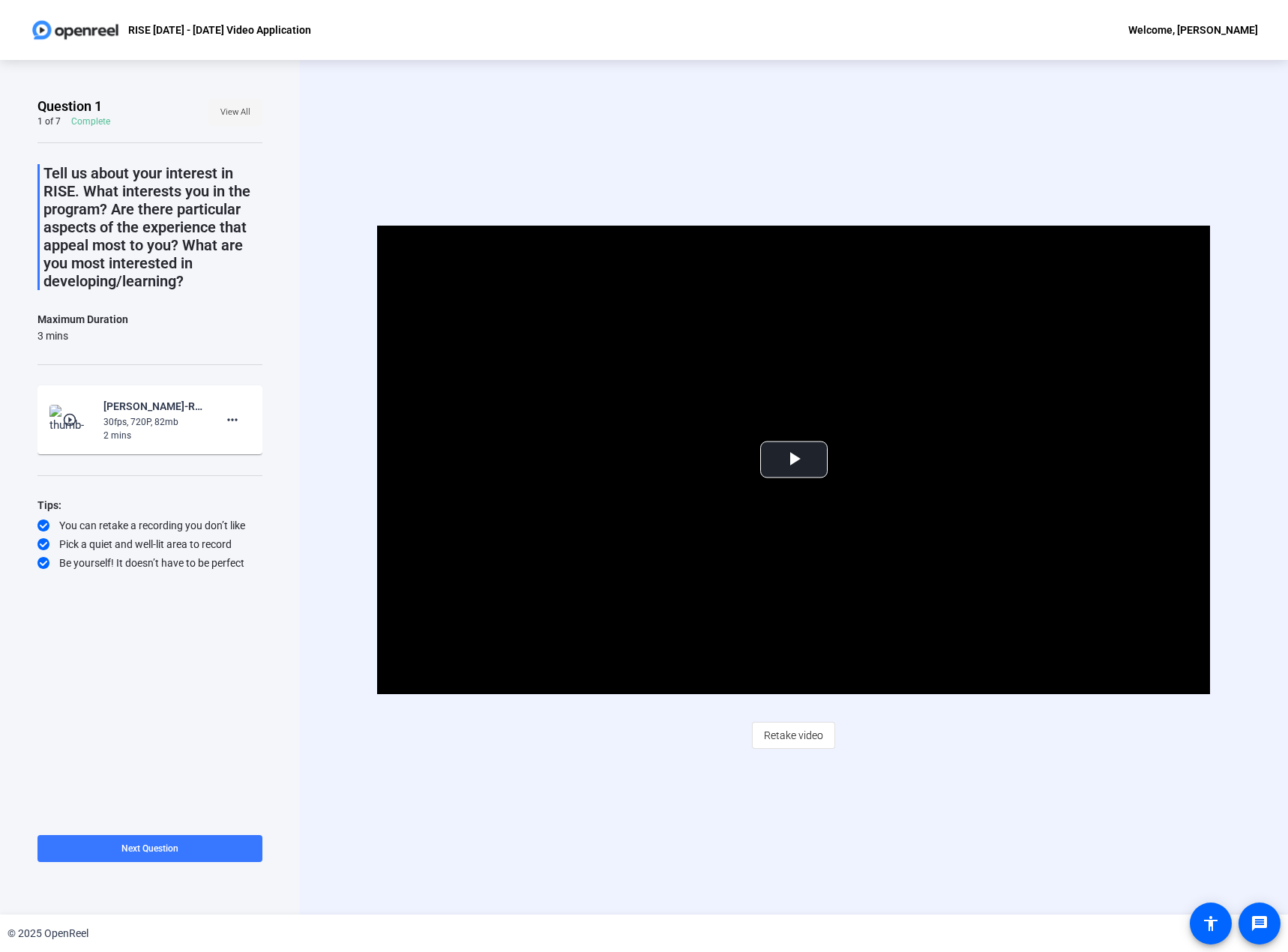 click on "View All" 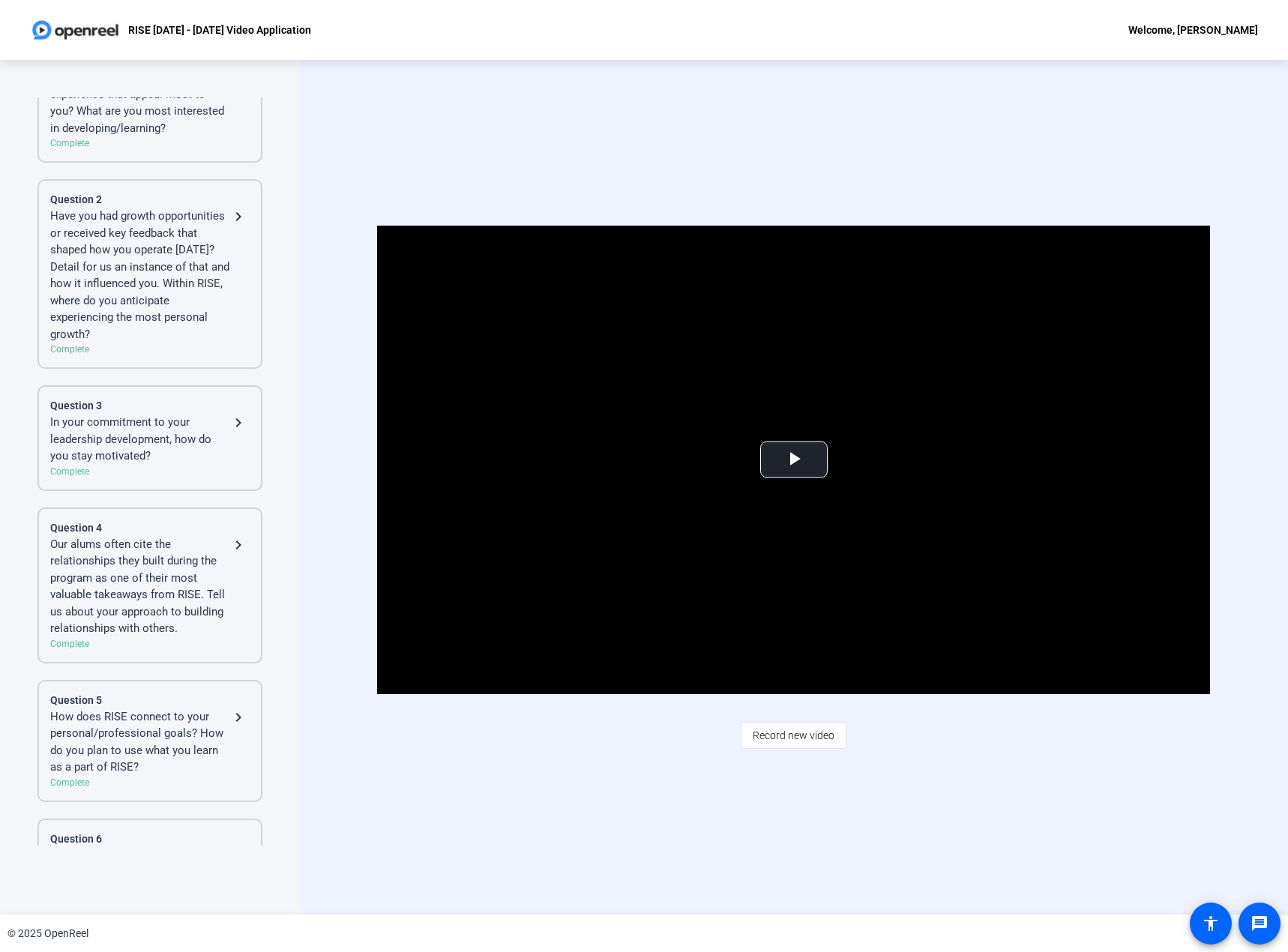scroll, scrollTop: 0, scrollLeft: 0, axis: both 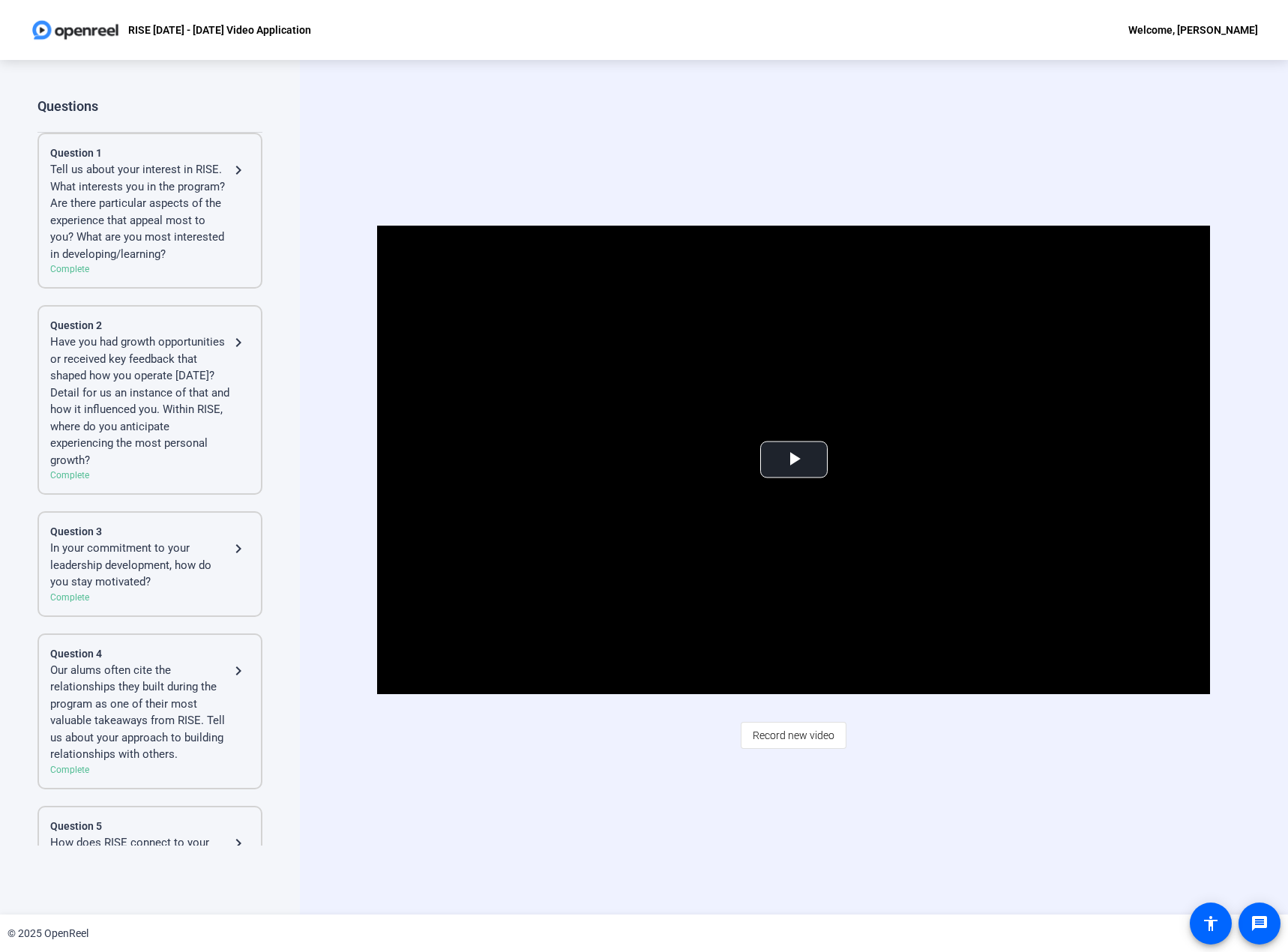 click on "Video Player is loading. Play Video Play Mute Current Time  0:00 / Duration  2:02 Loaded :  100.00% 0:00 Stream Type  LIVE Seek to live, currently behind live LIVE Remaining Time  - 2:02   1x Playback Rate Chapters Chapters Descriptions descriptions off , selected Captions captions settings , opens captions settings dialog captions off , selected Audio Track Picture-in-Picture Fullscreen This is a modal window. Beginning of dialog window. Escape will cancel and close the window. Text Color White Black Red Green Blue Yellow Magenta Cyan Transparency Opaque Semi-Transparent Background Color Black White Red Green Blue Yellow Magenta Cyan Transparency Opaque Semi-Transparent Transparent Window Color Black White Red Green Blue Yellow Magenta Cyan Transparency Transparent Semi-Transparent Opaque Font Size 50% 75% 100% 125% 150% 175% 200% 300% 400% Text Edge Style None Raised Depressed Uniform Dropshadow Font Family Proportional Sans-Serif Monospace Sans-Serif Proportional Serif Monospace Serif Casual Script" 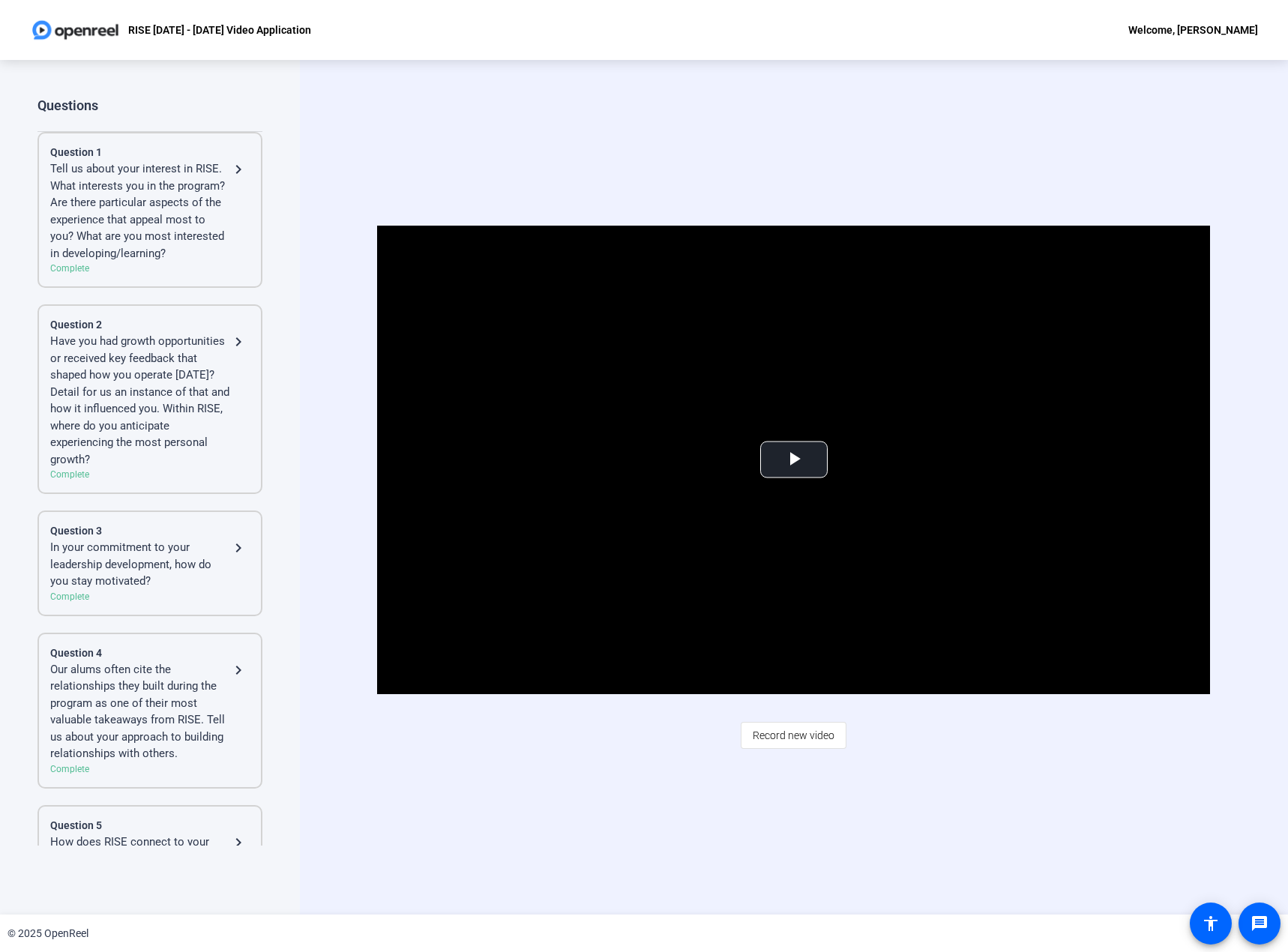 scroll, scrollTop: 0, scrollLeft: 0, axis: both 